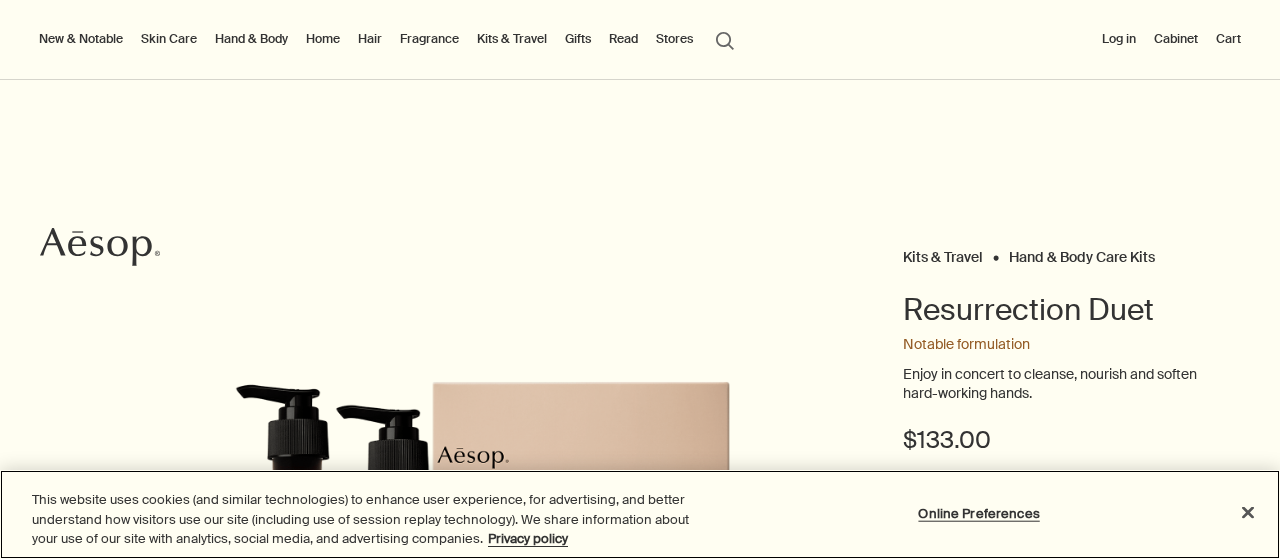 scroll, scrollTop: 0, scrollLeft: 0, axis: both 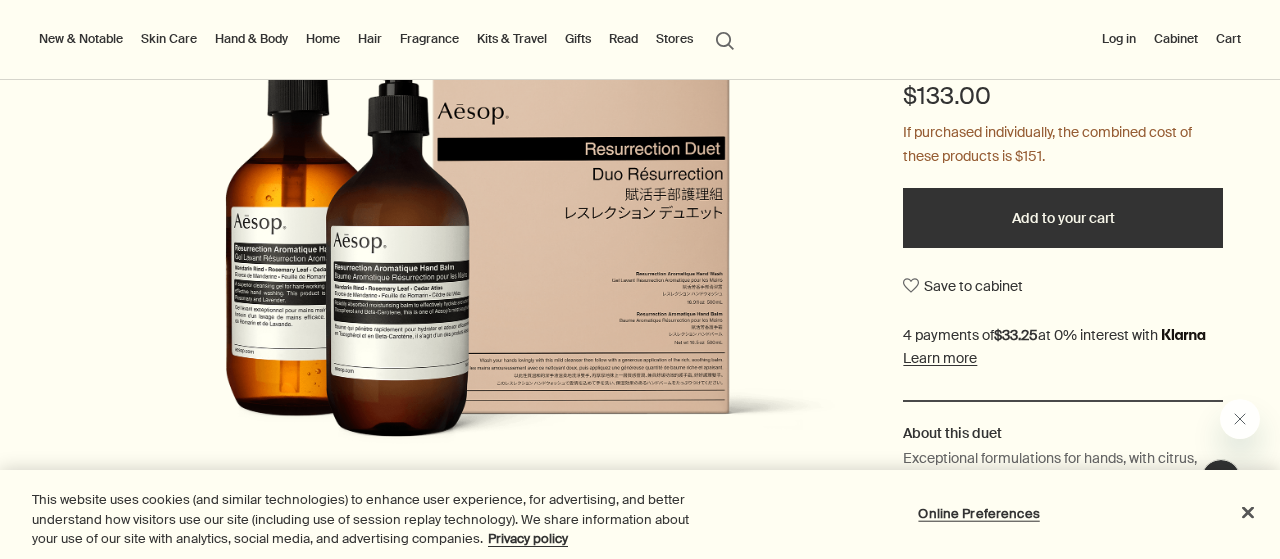 click on "Add to your cart" at bounding box center (1063, 218) 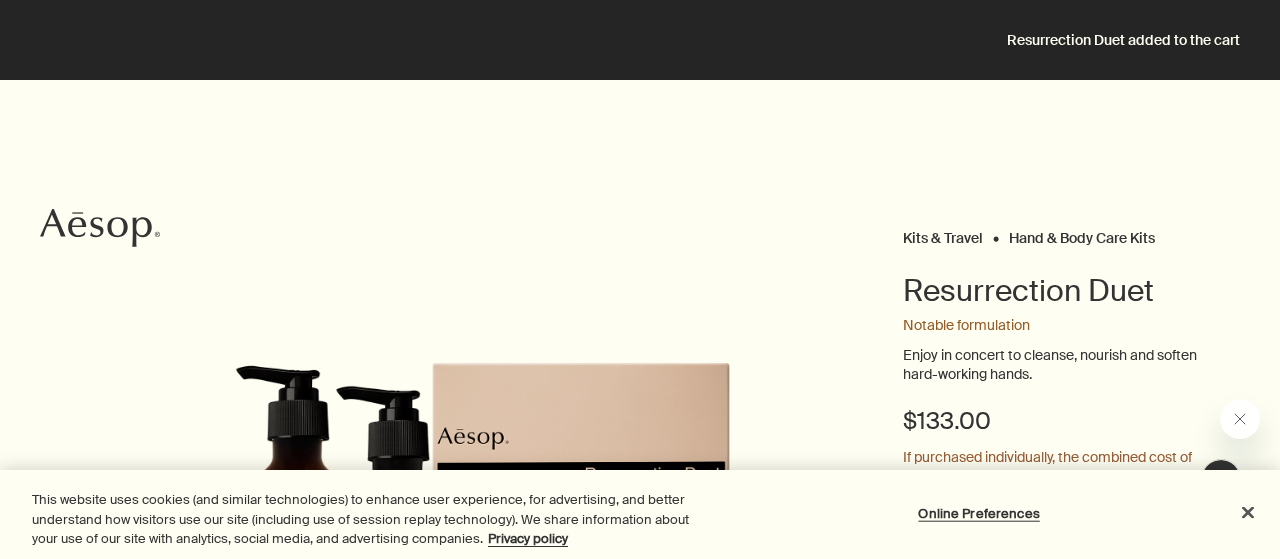 scroll, scrollTop: 0, scrollLeft: 0, axis: both 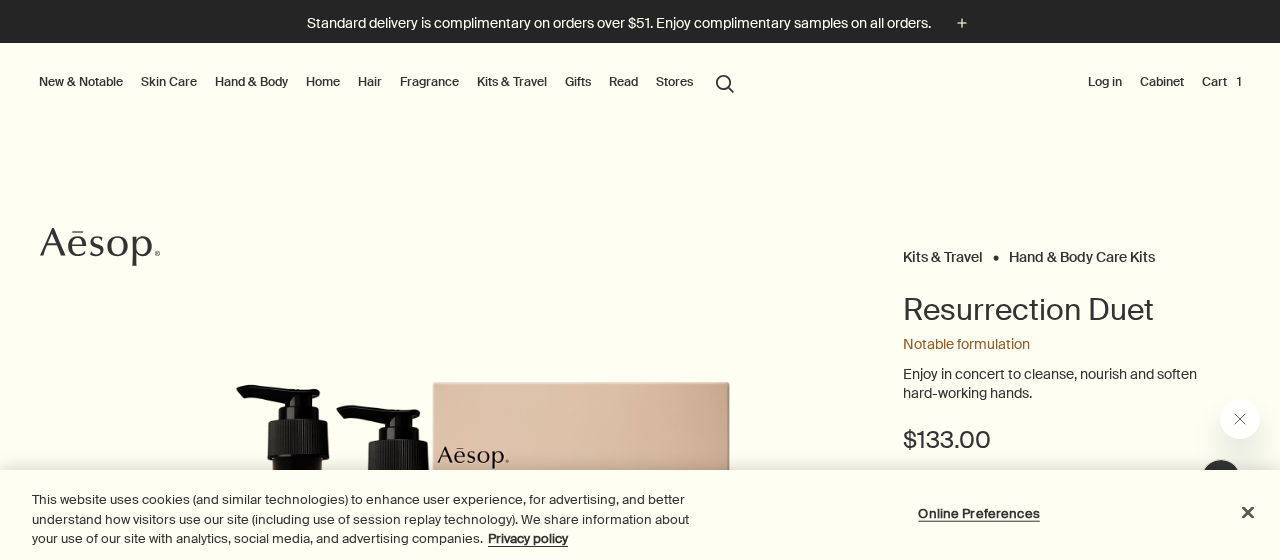 click on "Cart 1" at bounding box center [1221, 82] 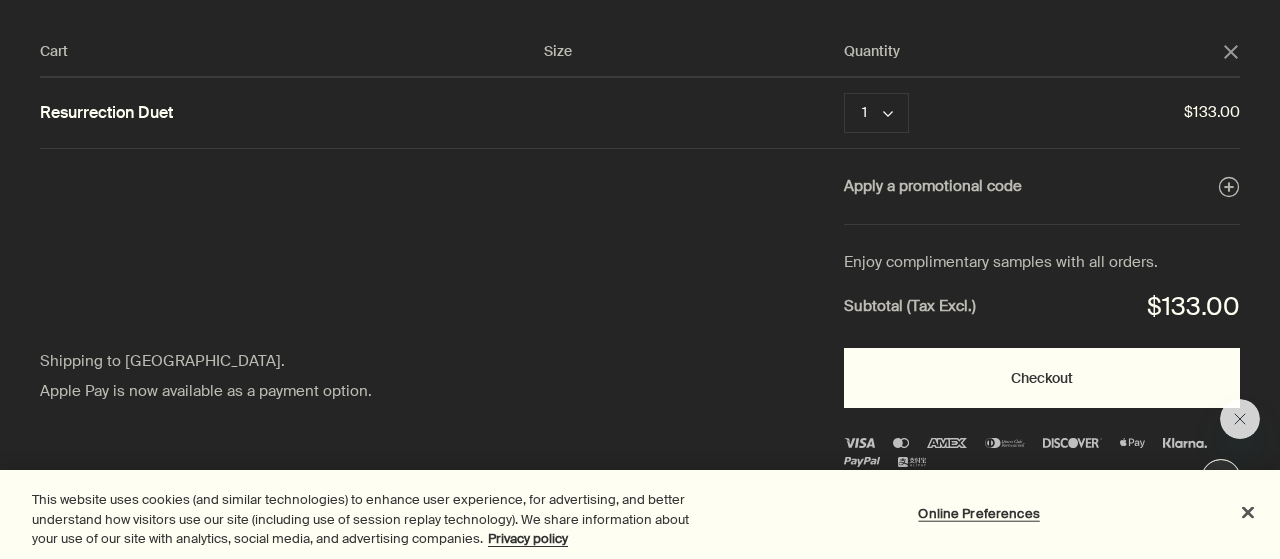 click on "Checkout" at bounding box center [1042, 378] 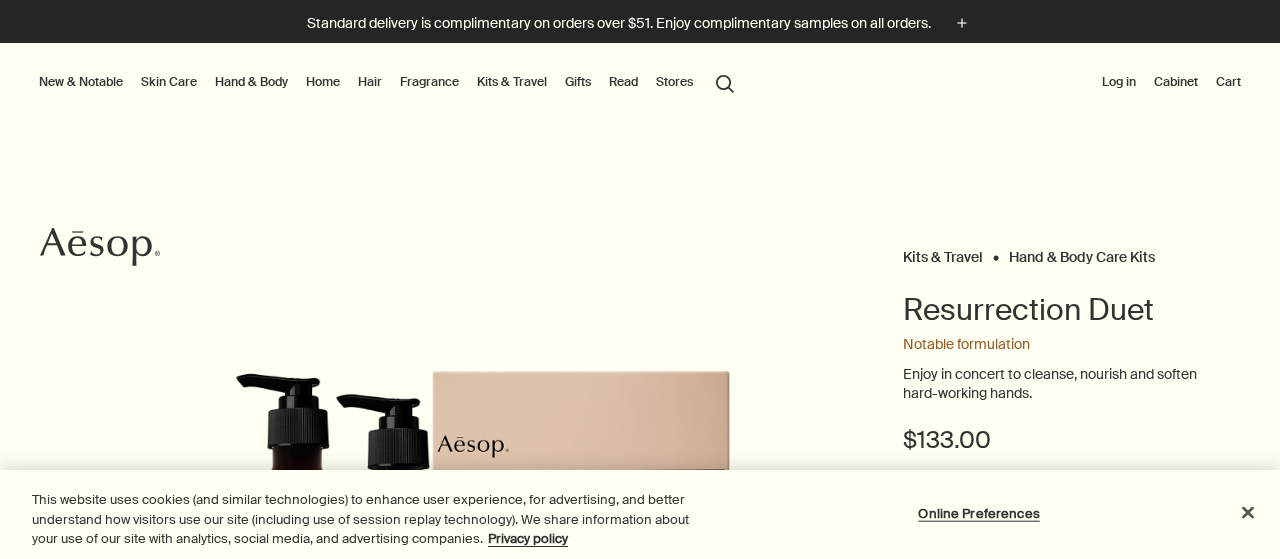 scroll, scrollTop: 0, scrollLeft: 0, axis: both 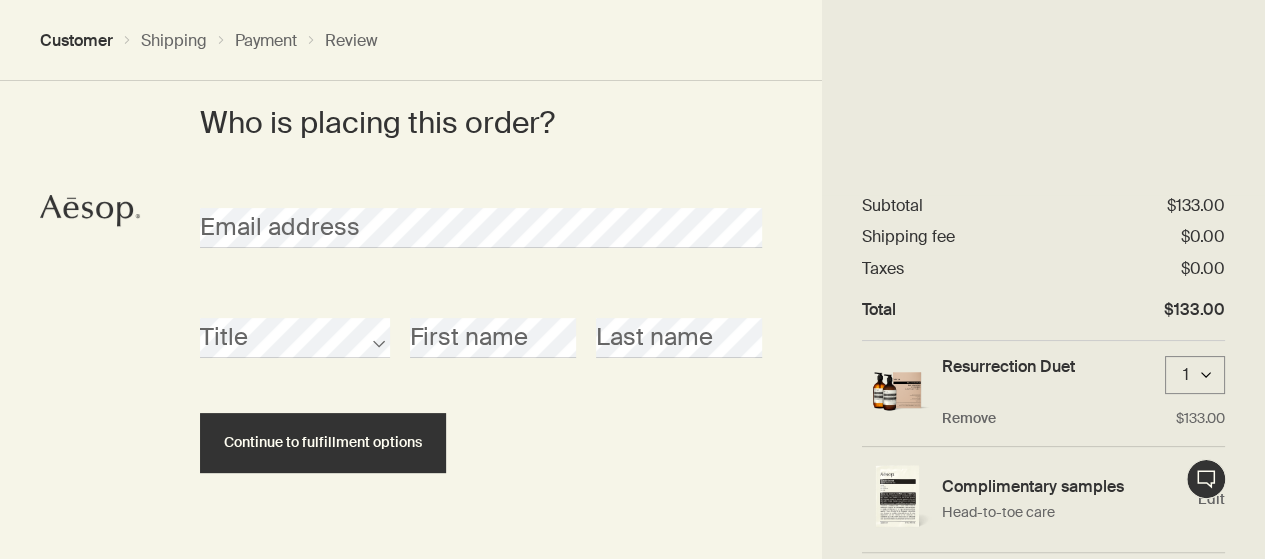 click on "Title" at bounding box center [295, 320] 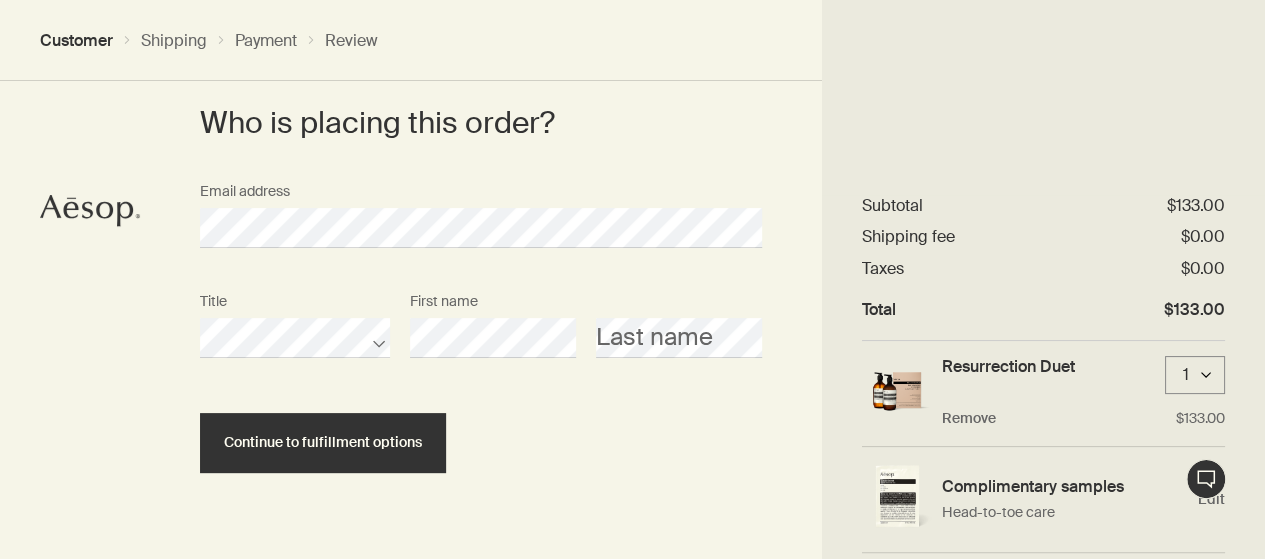 scroll, scrollTop: 138, scrollLeft: 0, axis: vertical 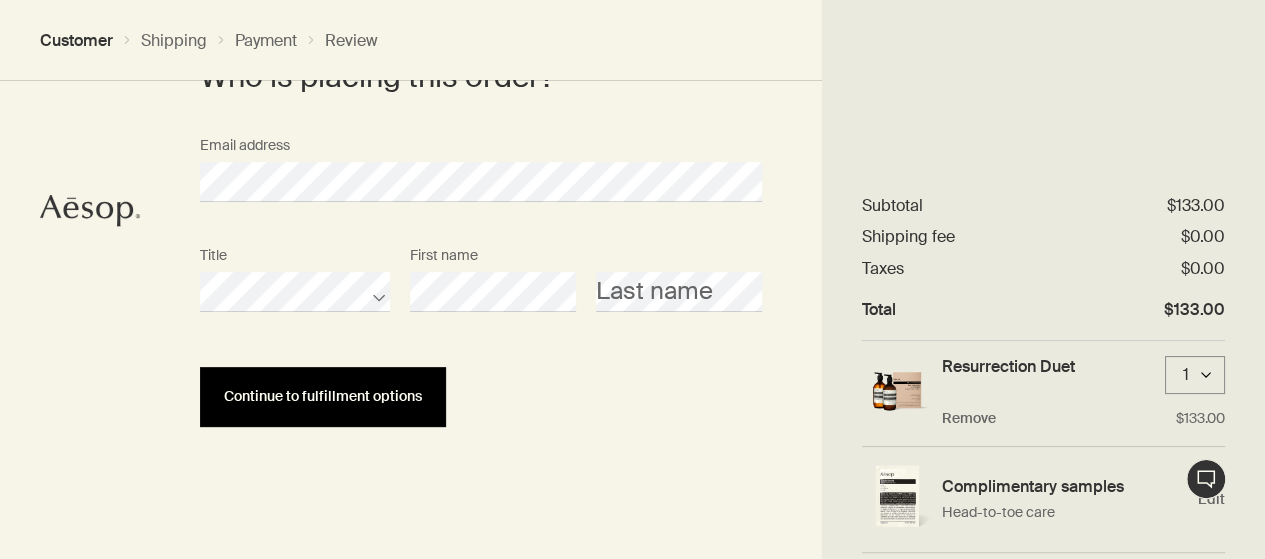 click on "Continue to fulfillment options" at bounding box center (323, 396) 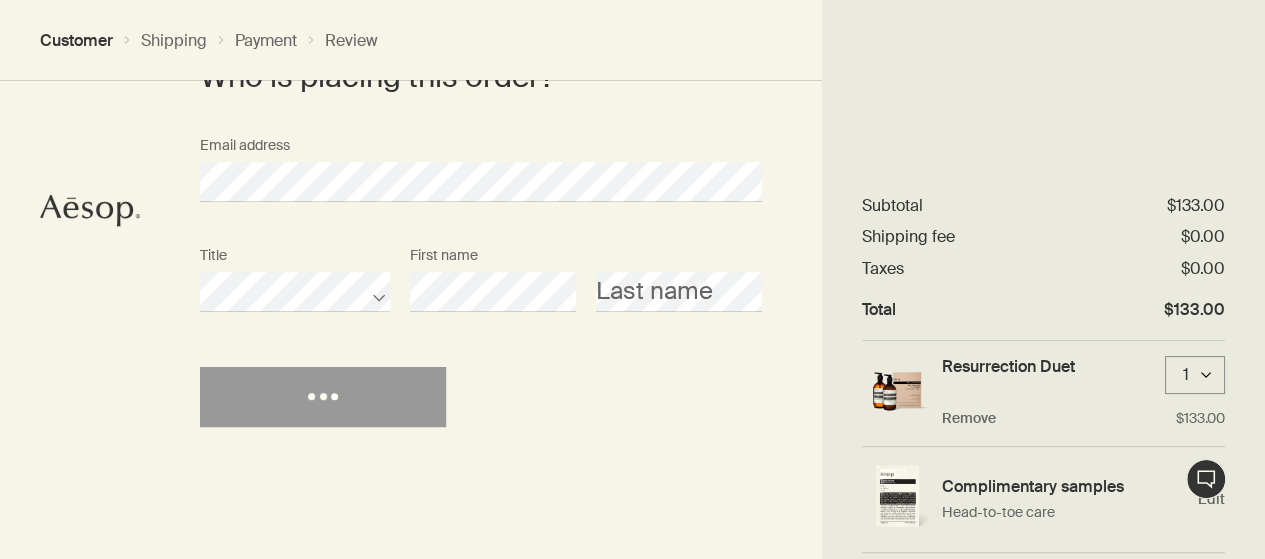 scroll, scrollTop: 0, scrollLeft: 0, axis: both 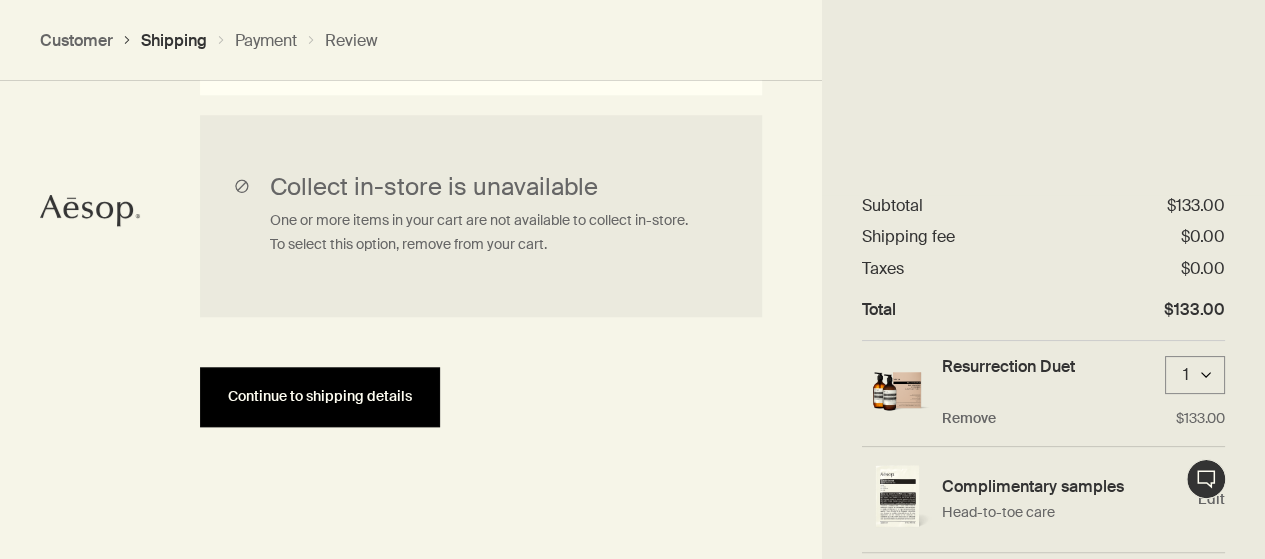 click on "Continue to shipping details" at bounding box center (320, 397) 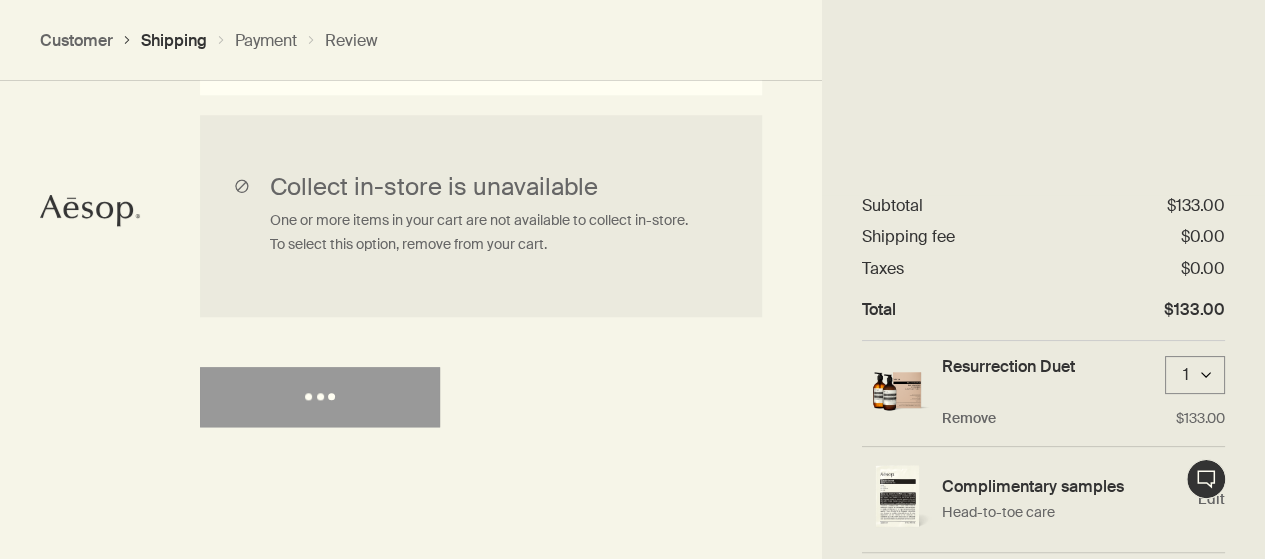 select on "US" 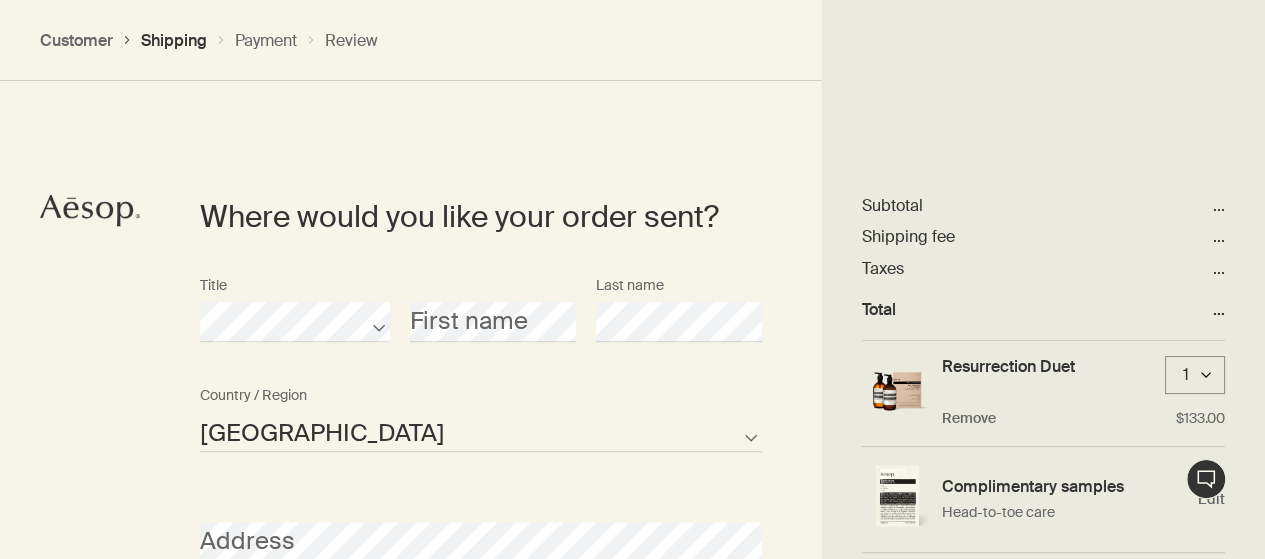 scroll, scrollTop: 864, scrollLeft: 0, axis: vertical 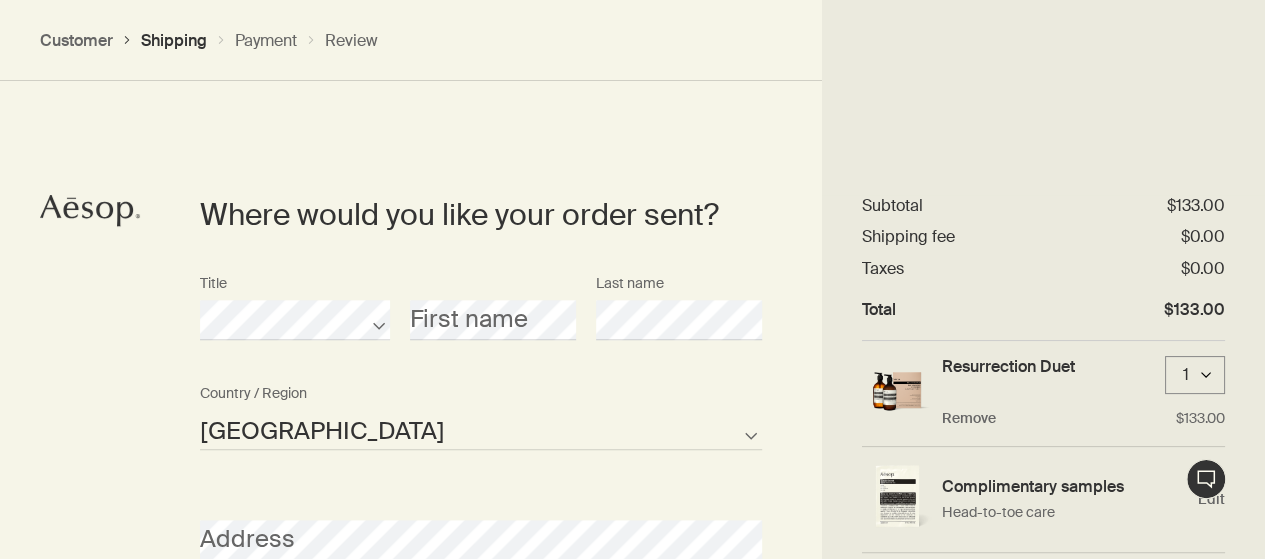 click on "Title First name Last name" at bounding box center [481, 320] 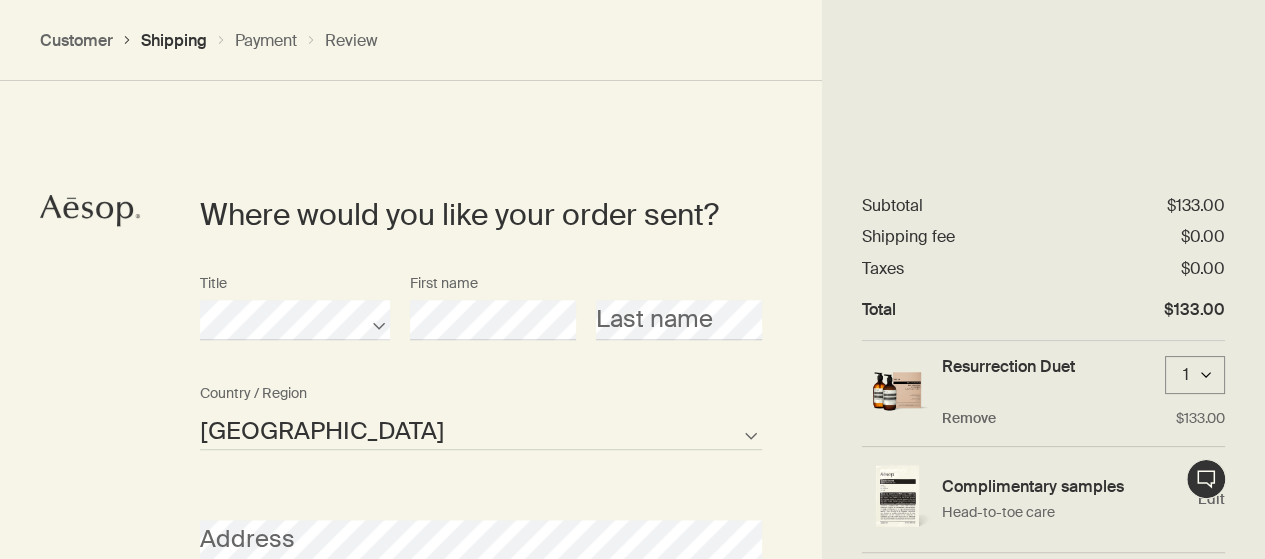 click on "Title First name Last name" at bounding box center (481, 320) 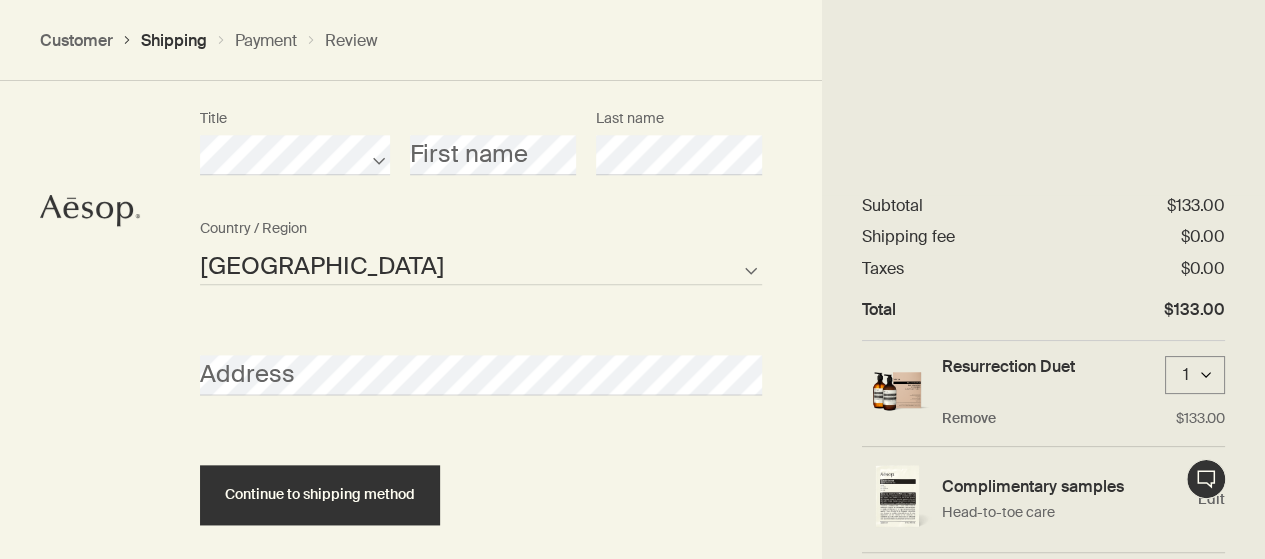 scroll, scrollTop: 1032, scrollLeft: 0, axis: vertical 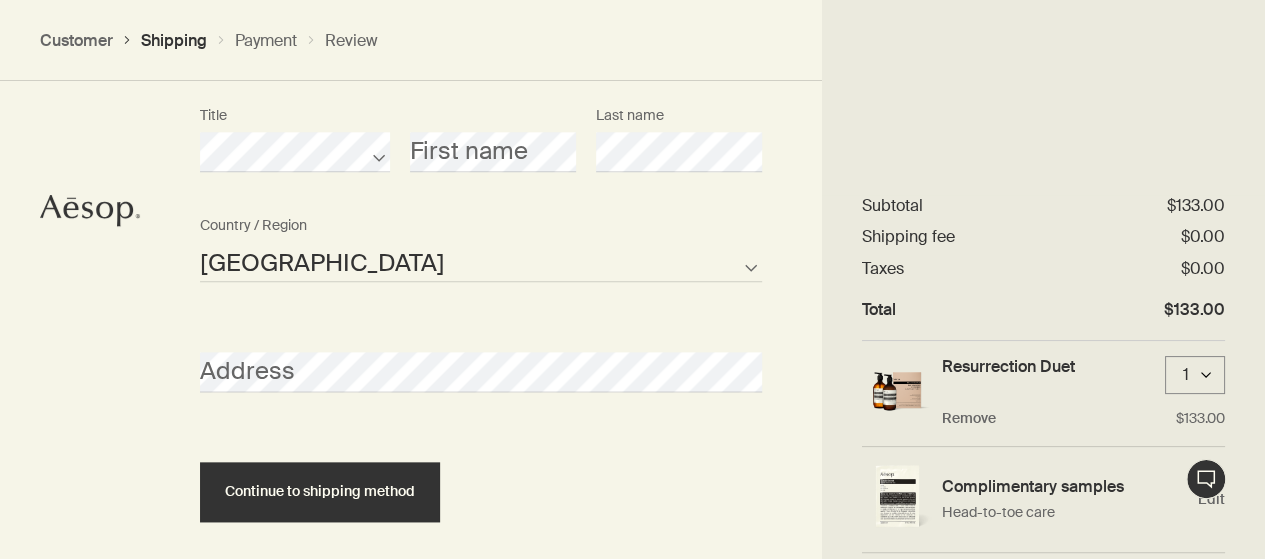 click on "Address" at bounding box center (481, 354) 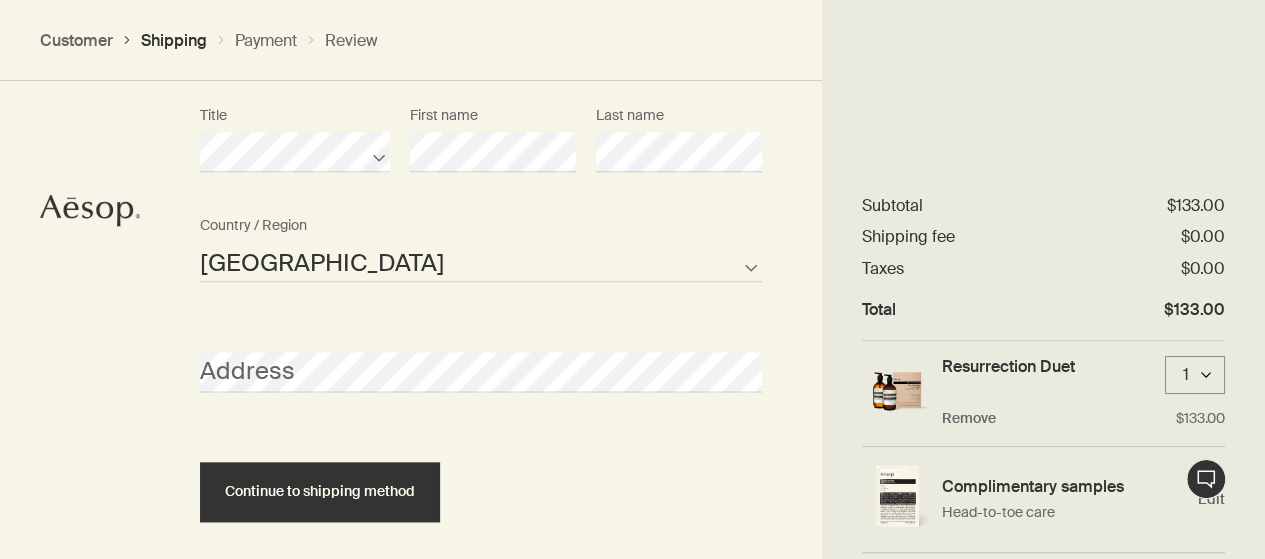 select on "US" 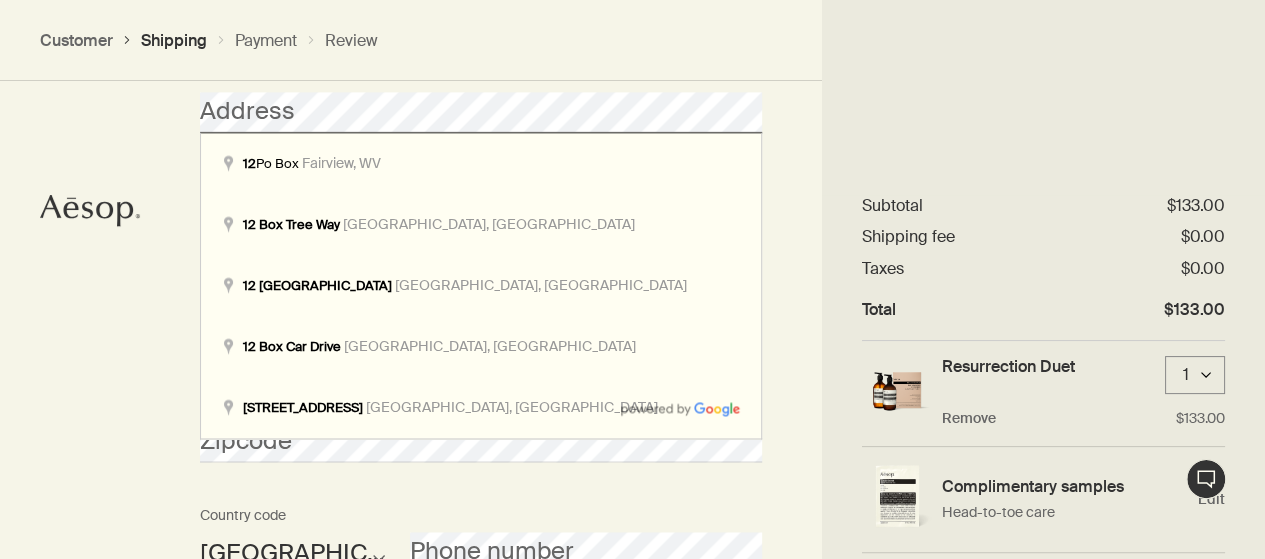 scroll, scrollTop: 1294, scrollLeft: 0, axis: vertical 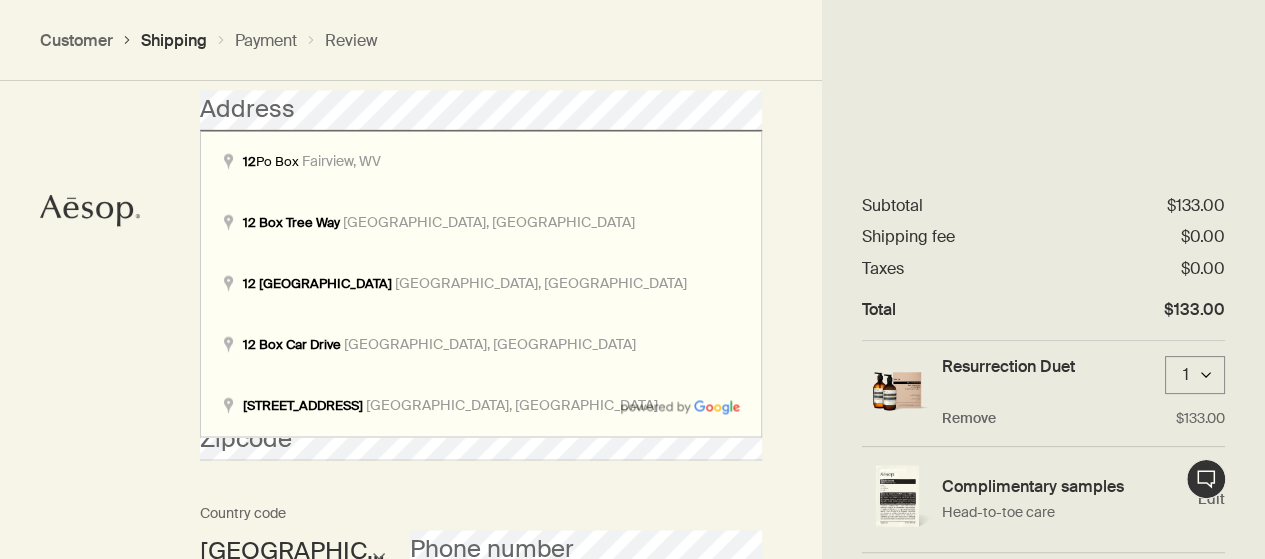 click on "Where would you like your order sent? Title First name Last name United States of America Not listed Country / Region Address Apartment/Unit # Company City State/Province Zipcode AFG ALB DZA ASM AND AGO AIA ATA ATG ARG ARM ABW AUS AUT AZE BHS BHR BGD BRB BLR BEL BLZ BEN BMU BTN BOL BIH BWA BRA IOT VGB BRN BGR BFA BDI KHM CMR CAN CPV CYM CAF TCD CHL CHN CXR CCK COL COM COK CRI HRV CUB CUW CYP CZE COD DNK DJI DMA DOM TLS ECU EGY SLV GNQ ERI EST ETH FLK FRO FJI FIN FRA PYF GAB GMB GEO DEU GHA GIB GRC GRL GRD GUM GTM GGY GIN GNB GUY HTI HND HKG HUN ISL IND IDN IRN IRQ IRL IMN ISR ITA CIV JAM JPN JEY JOR KAZ KEN KIR XKX KWT KGZ LAO LVA LBN LSO LBR LBY LIE LTU LUX MAC MKD MDG MWI MYS MDV MLI MLT MHL MRT MUS MYT MEX FSM MDA MCO MNG MNE MSR MAR MOZ MMR NAM NRU NPL NLD ANT NCL NZL NIC NER NGA NIU PRK MNP NOR OMN PAK PLW PSE PAN PNG PRY PER PHL PCN POL PRT PRI QAT COG REU ROU RUS RWA BLM SHN KNA LCA MAF SPM VCT WSM SMR STP SAU SEN SRB SYC SLE SGP SXM SVK SVN SLB SOM KOR ZAF SSD ESP LKA SDN SUR SJM SWZ SWE CHE SYR TWN" at bounding box center (632, 232) 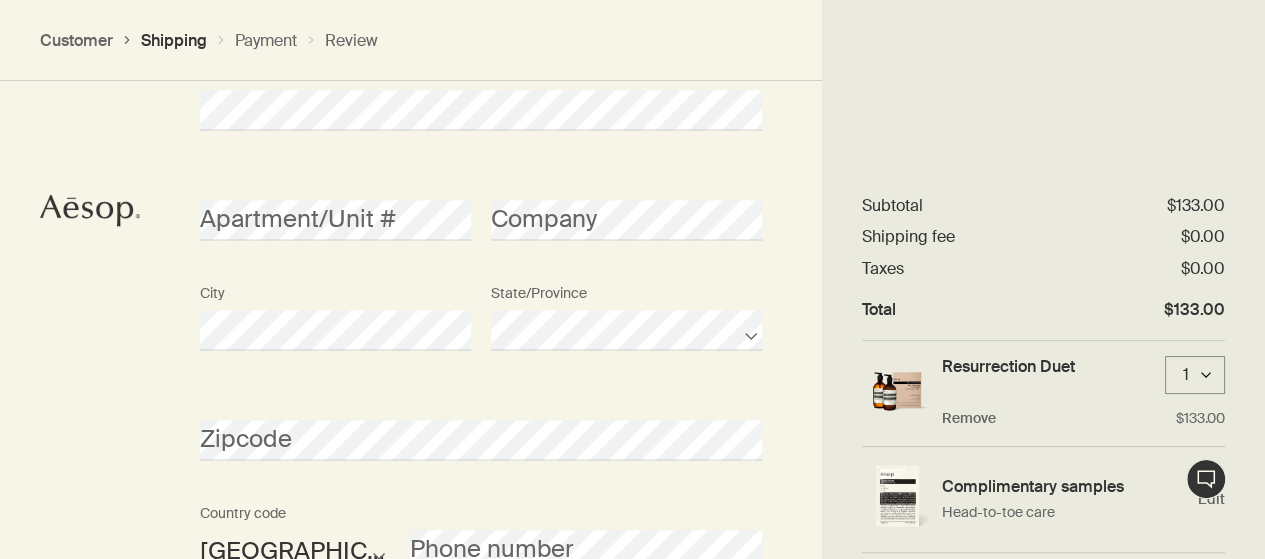 click on "Where would you like your order sent? Title First name Last name United States of America Not listed Country / Region Address Apartment/Unit # Company City State/Province Zipcode AFG ALB DZA ASM AND AGO AIA ATA ATG ARG ARM ABW AUS AUT AZE BHS BHR BGD BRB BLR BEL BLZ BEN BMU BTN BOL BIH BWA BRA IOT VGB BRN BGR BFA BDI KHM CMR CAN CPV CYM CAF TCD CHL CHN CXR CCK COL COM COK CRI HRV CUB CUW CYP CZE COD DNK DJI DMA DOM TLS ECU EGY SLV GNQ ERI EST ETH FLK FRO FJI FIN FRA PYF GAB GMB GEO DEU GHA GIB GRC GRL GRD GUM GTM GGY GIN GNB GUY HTI HND HKG HUN ISL IND IDN IRN IRQ IRL IMN ISR ITA CIV JAM JPN JEY JOR KAZ KEN KIR XKX KWT KGZ LAO LVA LBN LSO LBR LBY LIE LTU LUX MAC MKD MDG MWI MYS MDV MLI MLT MHL MRT MUS MYT MEX FSM MDA MCO MNG MNE MSR MAR MOZ MMR NAM NRU NPL NLD ANT NCL NZL NIC NER NGA NIU PRK MNP NOR OMN PAK PLW PSE PAN PNG PRY PER PHL PCN POL PRT PRI QAT COG REU ROU RUS RWA BLM SHN KNA LCA MAF SPM VCT WSM SMR STP SAU SEN SRB SYC SLE SGP SXM SVK SVN SLB SOM KOR ZAF SSD ESP LKA SDN SUR SJM SWZ SWE CHE SYR TWN" at bounding box center (632, 232) 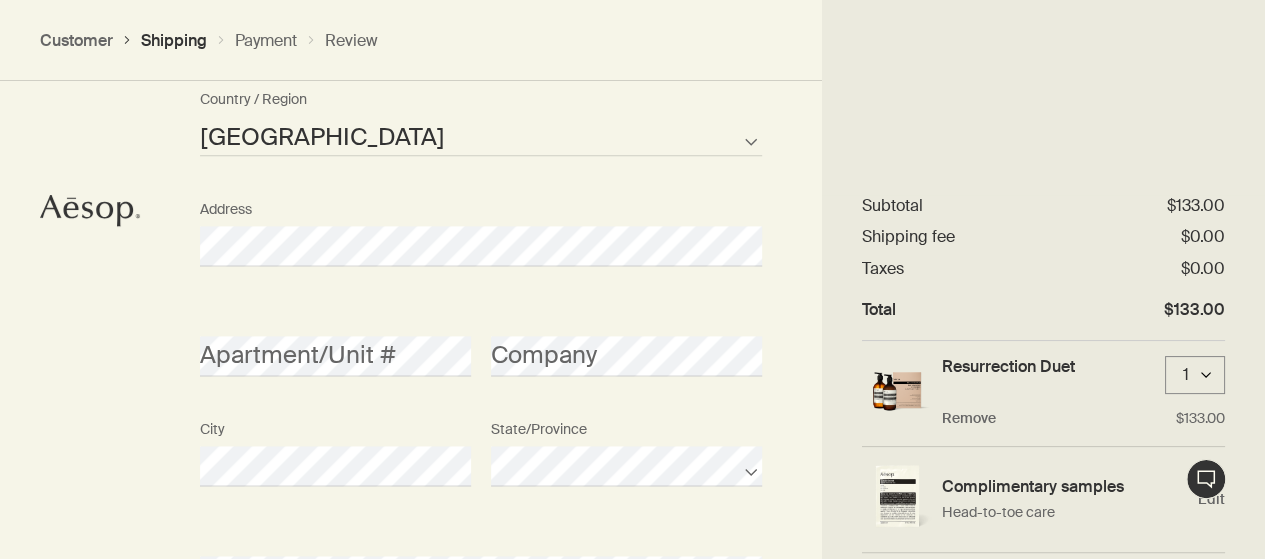 scroll, scrollTop: 1272, scrollLeft: 0, axis: vertical 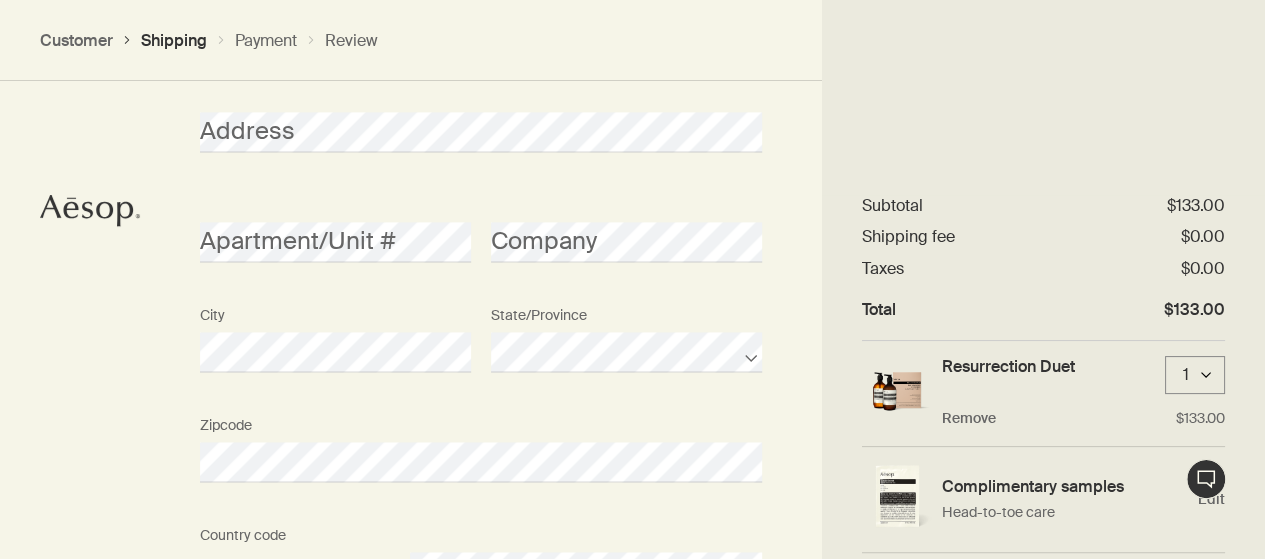 click on "Where would you like your order sent? Title First name Last name United States of America Not listed Country / Region Address Apartment/Unit # Company City State/Province Zipcode AFG ALB DZA ASM AND AGO AIA ATA ATG ARG ARM ABW AUS AUT AZE BHS BHR BGD BRB BLR BEL BLZ BEN BMU BTN BOL BIH BWA BRA IOT VGB BRN BGR BFA BDI KHM CMR CAN CPV CYM CAF TCD CHL CHN CXR CCK COL COM COK CRI HRV CUB CUW CYP CZE COD DNK DJI DMA DOM TLS ECU EGY SLV GNQ ERI EST ETH FLK FRO FJI FIN FRA PYF GAB GMB GEO DEU GHA GIB GRC GRL GRD GUM GTM GGY GIN GNB GUY HTI HND HKG HUN ISL IND IDN IRN IRQ IRL IMN ISR ITA CIV JAM JPN JEY JOR KAZ KEN KIR XKX KWT KGZ LAO LVA LBN LSO LBR LBY LIE LTU LUX MAC MKD MDG MWI MYS MDV MLI MLT MHL MRT MUS MYT MEX FSM MDA MCO MNG MNE MSR MAR MOZ MMR NAM NRU NPL NLD ANT NCL NZL NIC NER NGA NIU PRK MNP NOR OMN PAK PLW PSE PAN PNG PRY PER PHL PCN POL PRT PRI QAT COG REU ROU RUS RWA BLM SHN KNA LCA MAF SPM VCT WSM SMR STP SAU SEN SRB SYC SLE SGP SXM SVK SVN SLB SOM KOR ZAF SSD ESP LKA SDN SUR SJM SWZ SWE CHE SYR TWN" at bounding box center [632, 254] 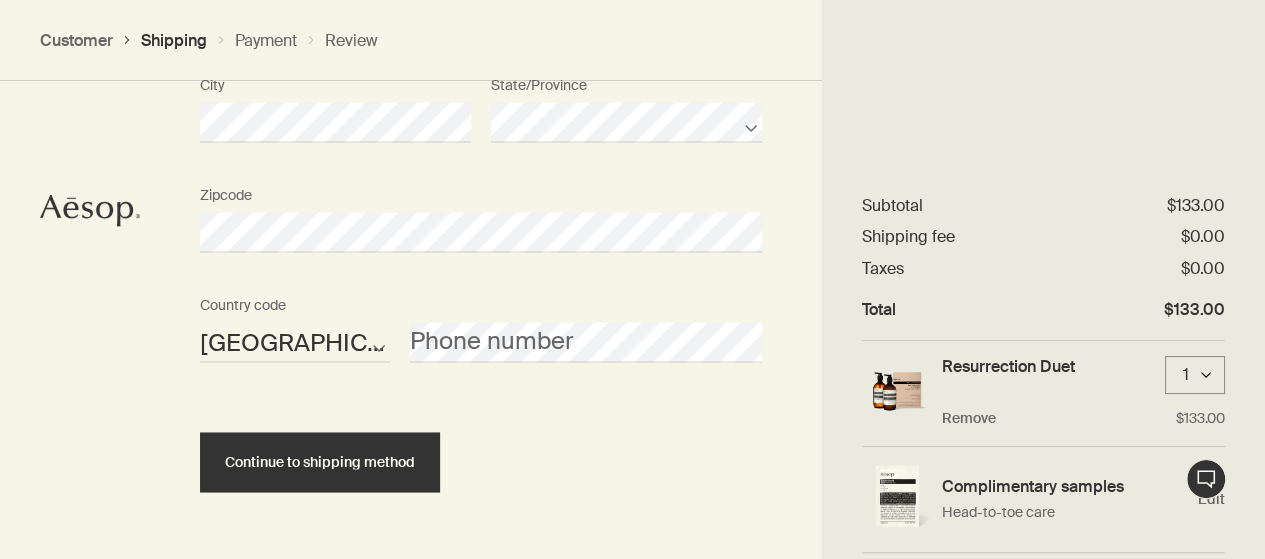scroll, scrollTop: 1567, scrollLeft: 0, axis: vertical 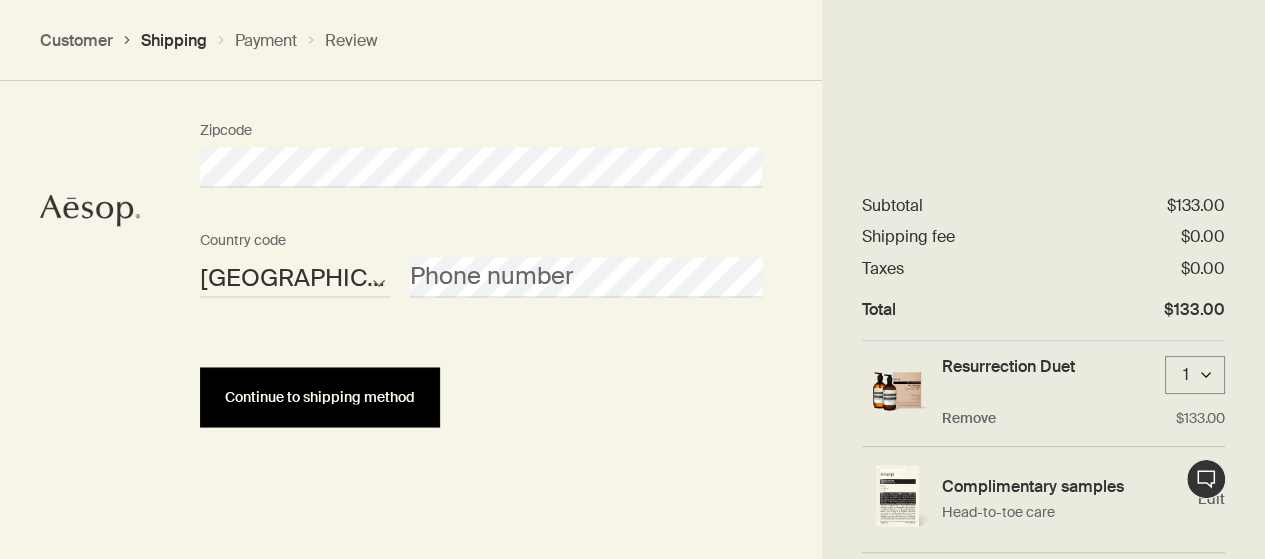 click on "Continue to shipping method" at bounding box center [320, 396] 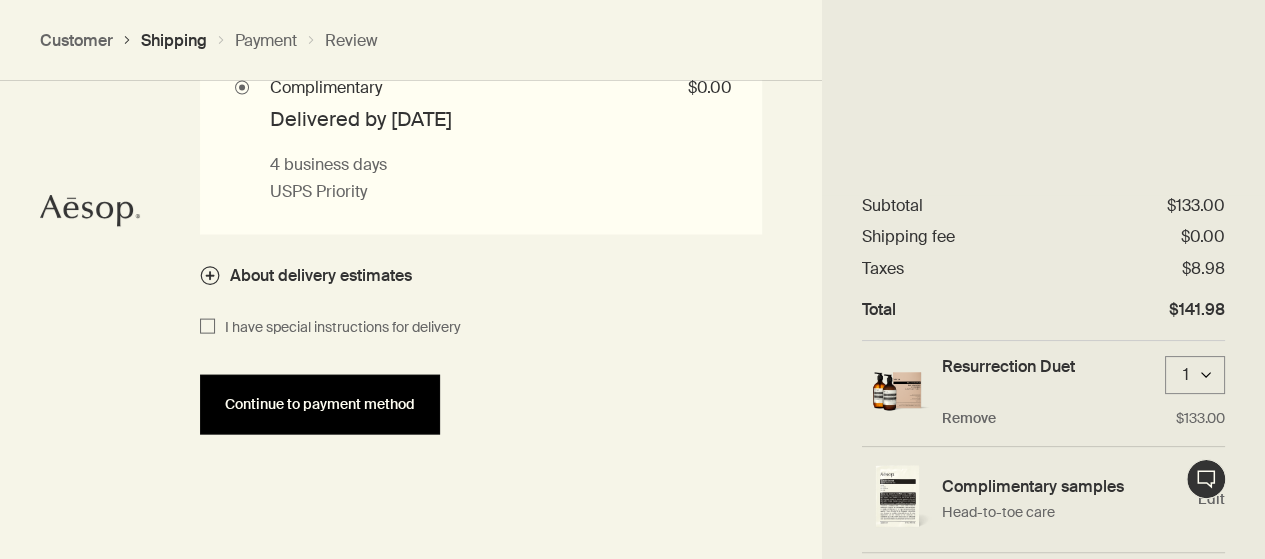 scroll, scrollTop: 1996, scrollLeft: 0, axis: vertical 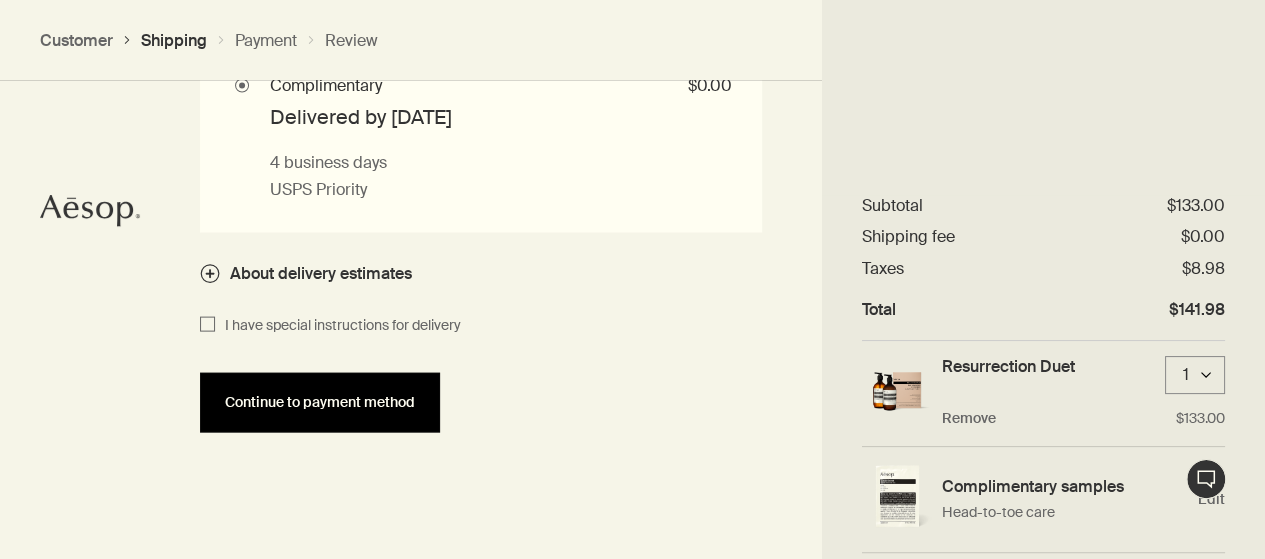 click on "Continue to payment method" at bounding box center (320, 403) 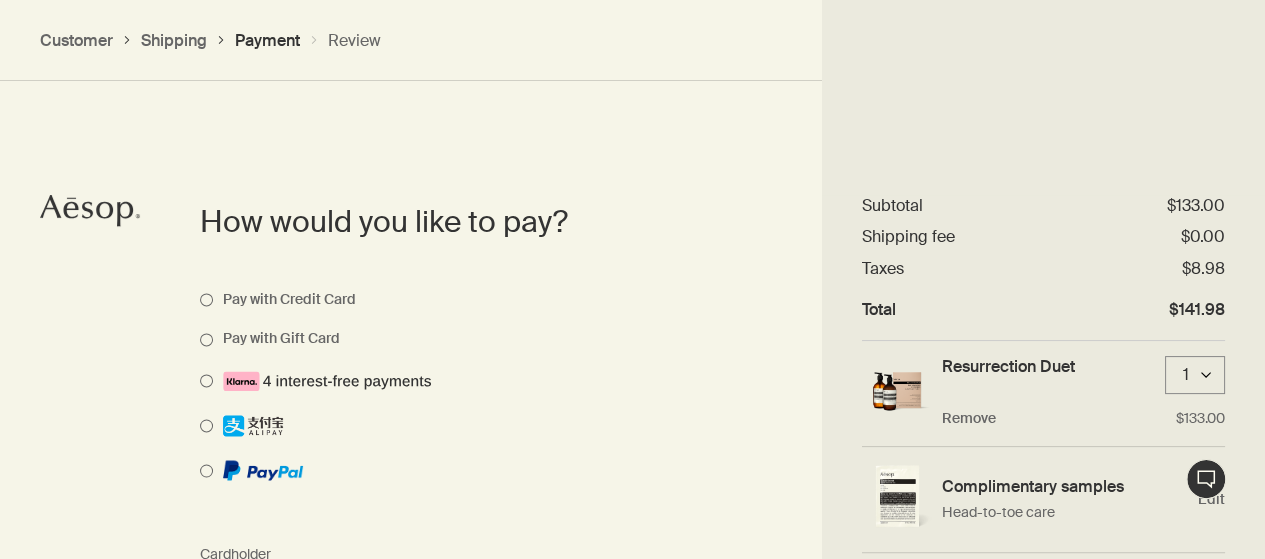 scroll, scrollTop: 1416, scrollLeft: 0, axis: vertical 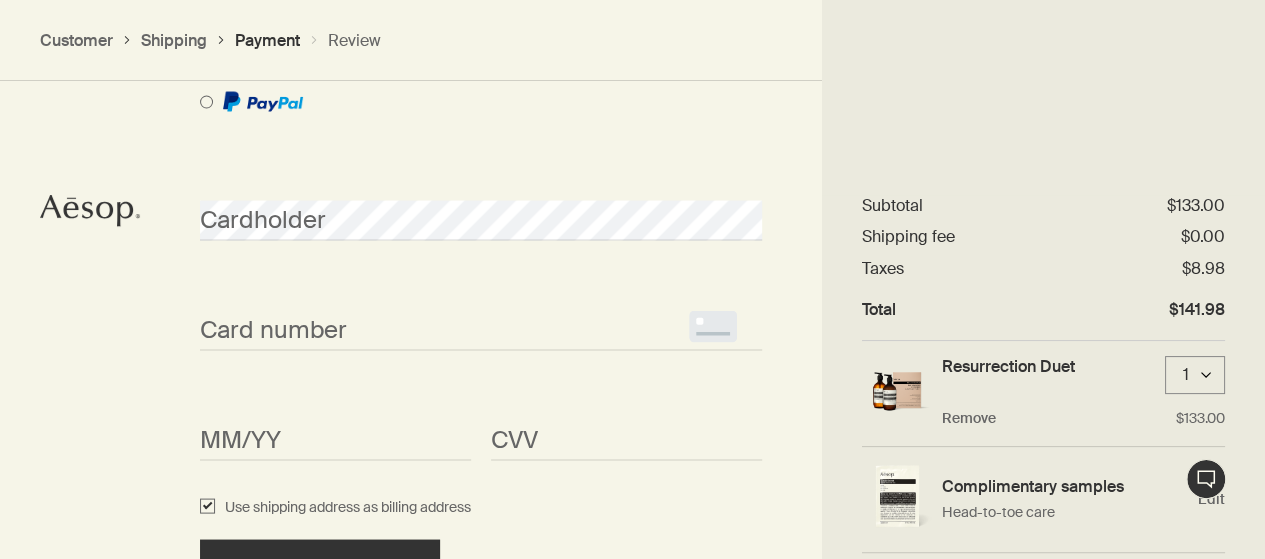click on "Live Assistance
Order placed by Edit
Delivery method Edit
Shipping details Edit
How would you like to pay? Pay with Credit Card Pay with Gift Card Cardholder Card number <p>Your browser does not support iframes.</p> MM/YY <p>Your browser does not support iframes.</p> CVV <p>Your browser does not support iframes.</p> Use shipping address as billing address Continue to next step
Subscribe to receive communications from Aesop. By subscribing you confirm you have read and understood our   privacy policy .
By completing your purchase, you confirm you have read and understood our
privacy policy
and
terms and conditions ." at bounding box center (632, -523) 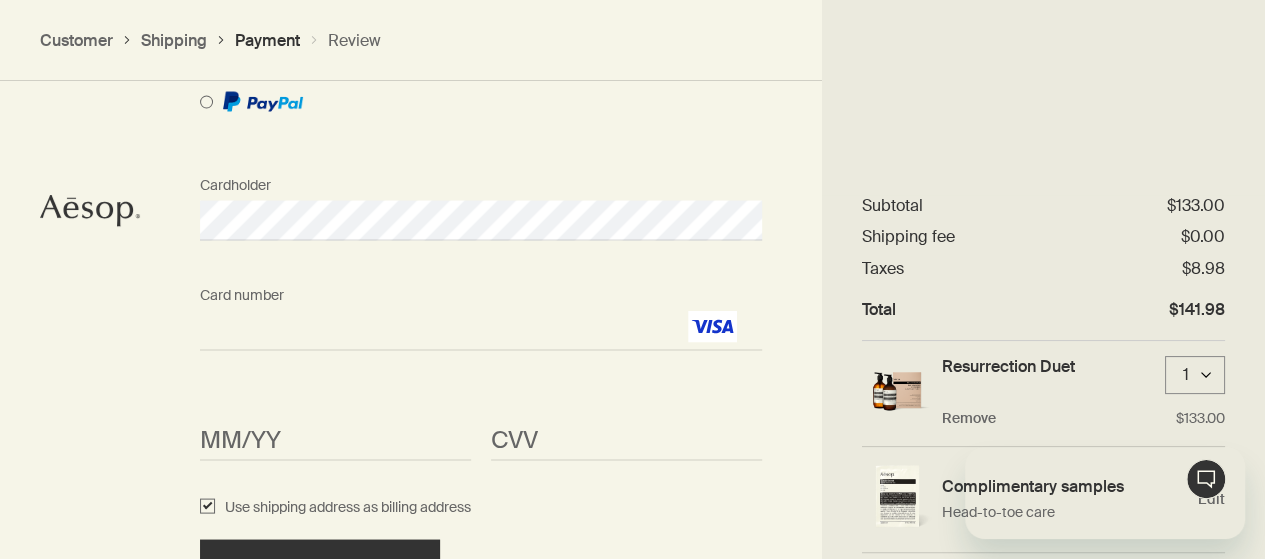 scroll, scrollTop: 0, scrollLeft: 0, axis: both 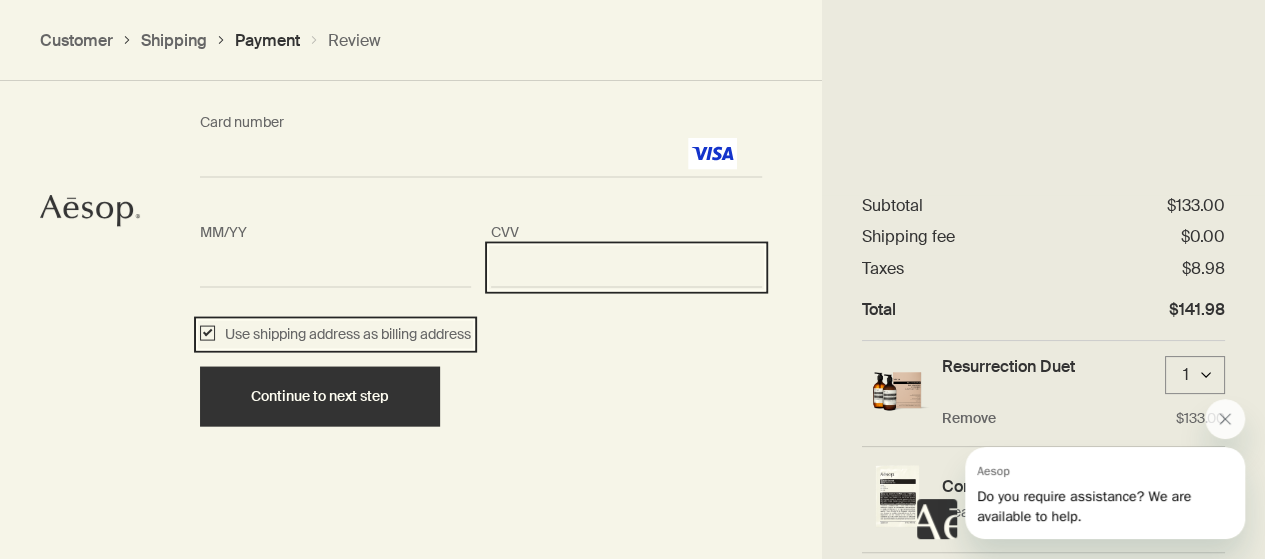 click on "Use shipping address as billing address" at bounding box center (207, 335) 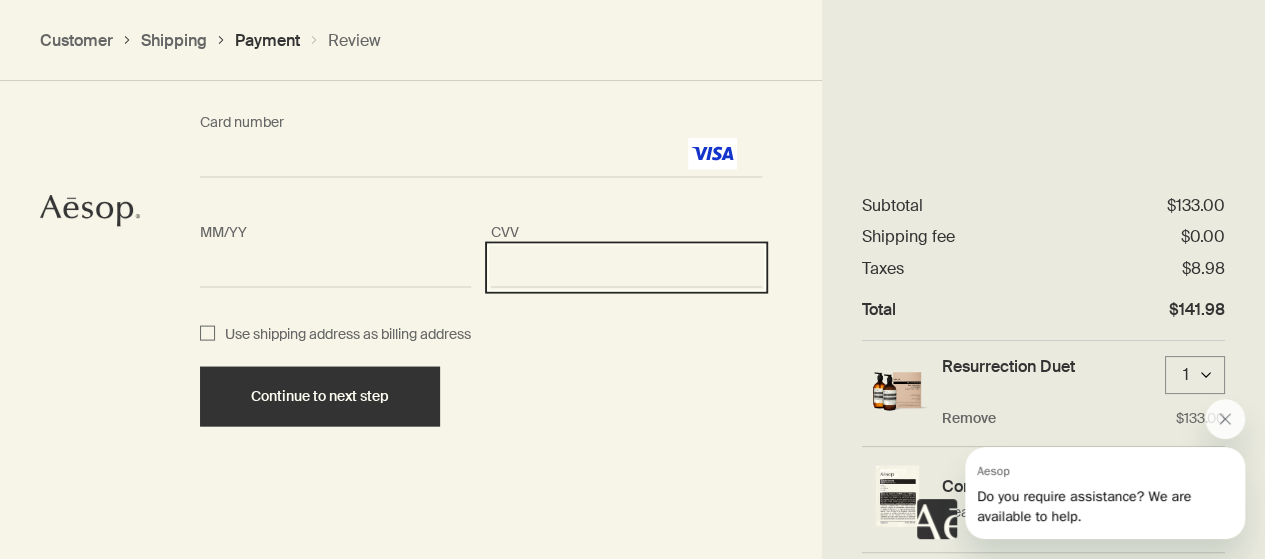 checkbox on "false" 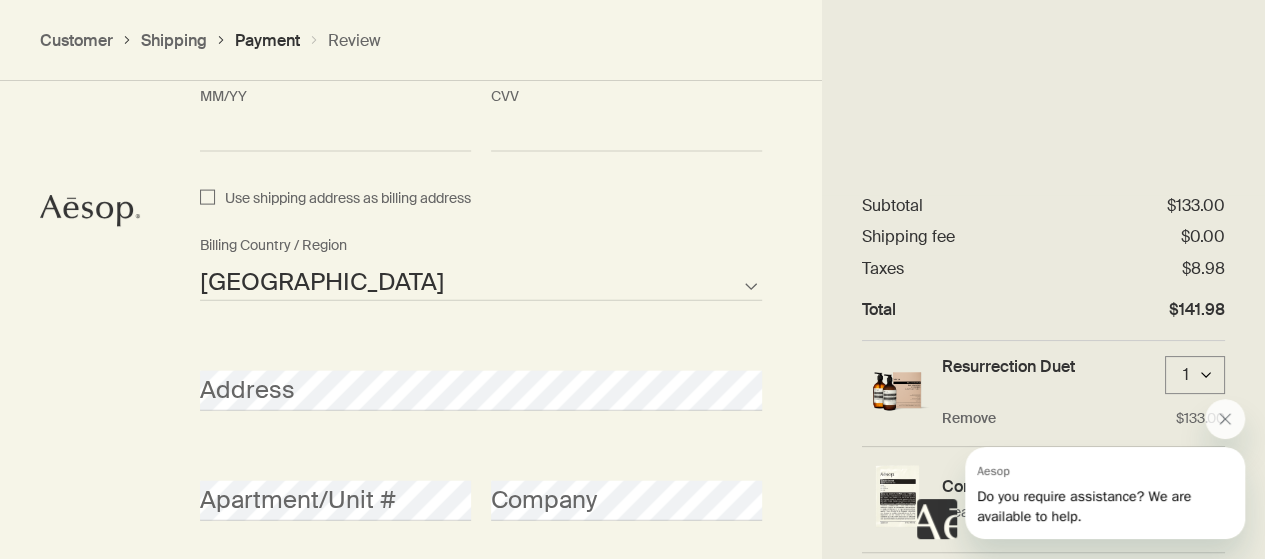 scroll, scrollTop: 2092, scrollLeft: 0, axis: vertical 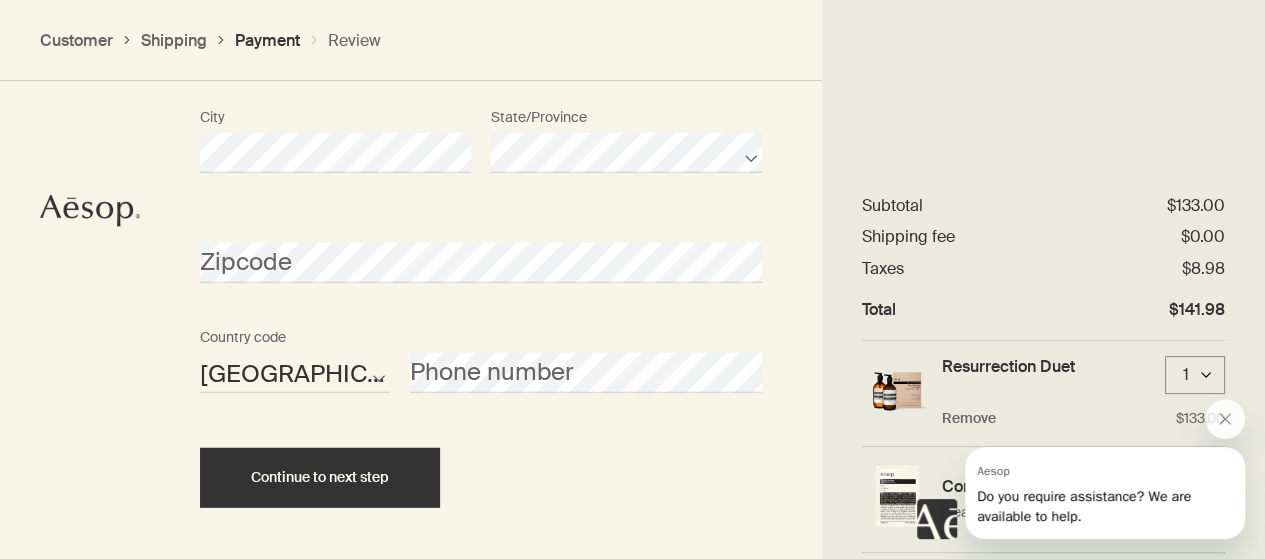 click on "How would you like to pay? Pay with Credit Card Pay with Gift Card Cardholder Card number <p>Your browser does not support iframes.</p> MM/YY <p>Your browser does not support iframes.</p> CVV <p>Your browser does not support iframes.</p> Use shipping address as billing address Afghanistan Albania Algeria American Samoa Andorra Angola Anguilla Antarctica Antigua and Barbuda Argentina Armenia Aruba Australia Austria Azerbaijan Bahamas Bahrain Bangladesh Barbados Belarus Belgium Belize Benin Bermuda Bhutan Bolivia Bosnia and Herzegovina Botswana Brazil British Indian Ocean Territory British Virgin Islands Brunei Bulgaria Burkina Faso Burundi Cambodia Cameroon Canada Cape Verde Cayman Islands Central African Republic Chad Chile Chinese Mainland Christmas Island Cocos Islands Colombia Comoros Cook Islands Costa Rica Croatia Cuba Curacao Cyprus Czech Republic Democratic Republic of the Congo Denmark Djibouti Dominica Dominican Republic East Timor Ecuador Egypt El Salvador Equatorial Guinea Eritrea Estonia Ethiopia" at bounding box center [632, -213] 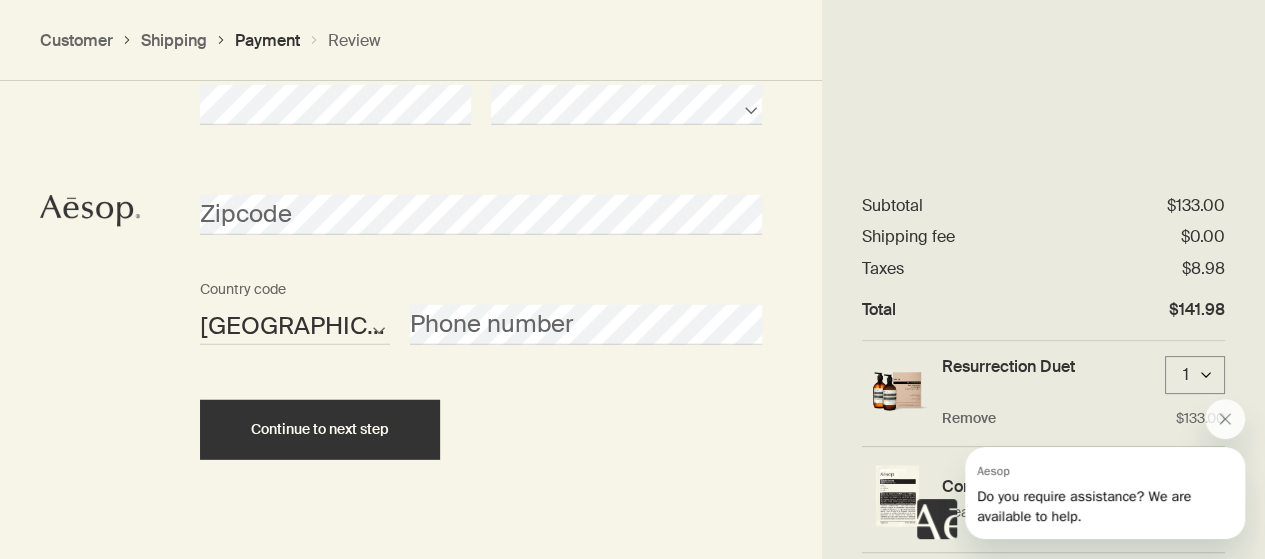 scroll, scrollTop: 2594, scrollLeft: 0, axis: vertical 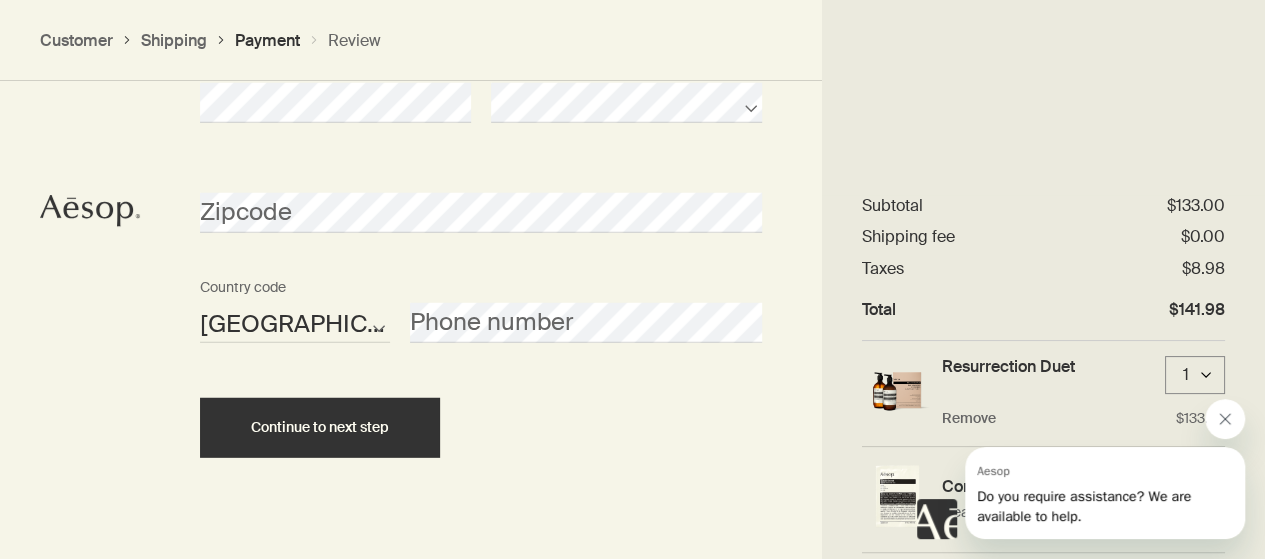 click at bounding box center [1225, 419] 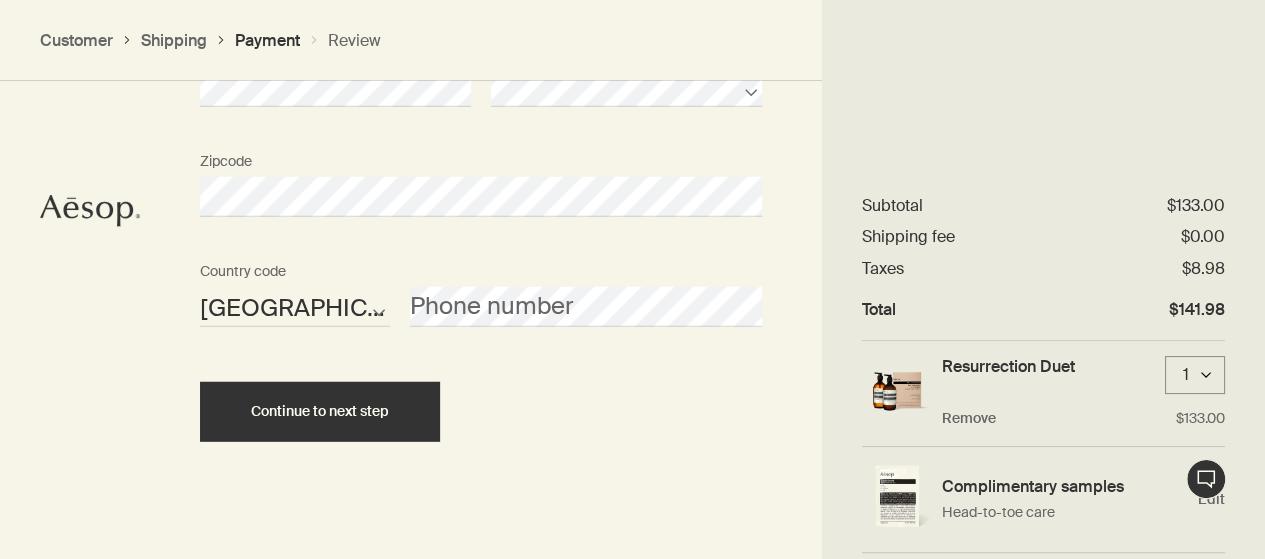 scroll, scrollTop: 2626, scrollLeft: 0, axis: vertical 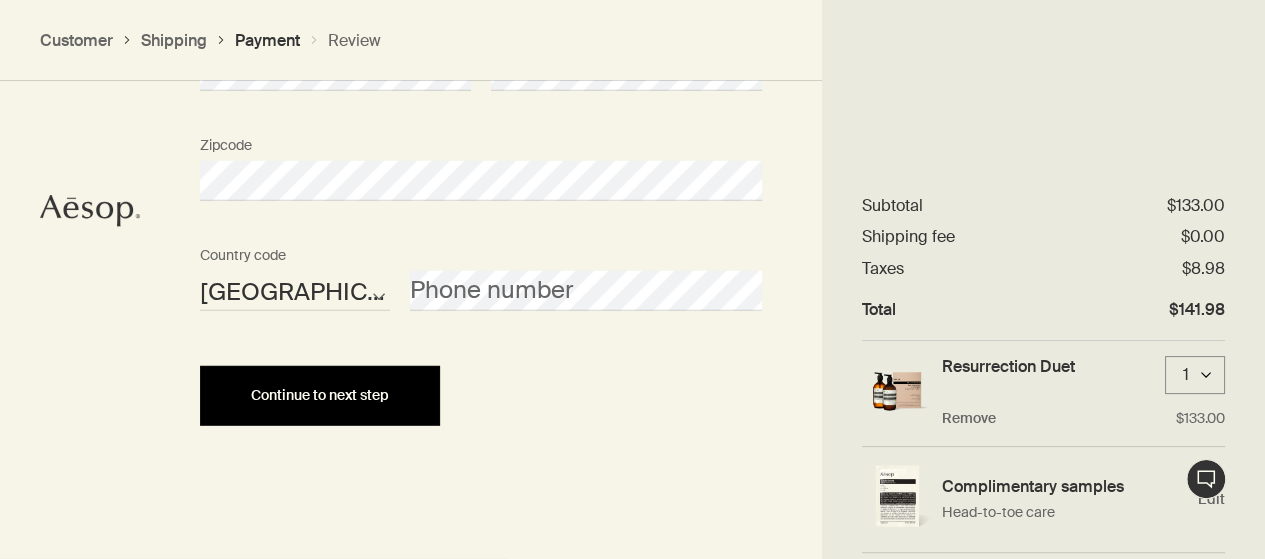 click on "Continue to next step" at bounding box center (320, 396) 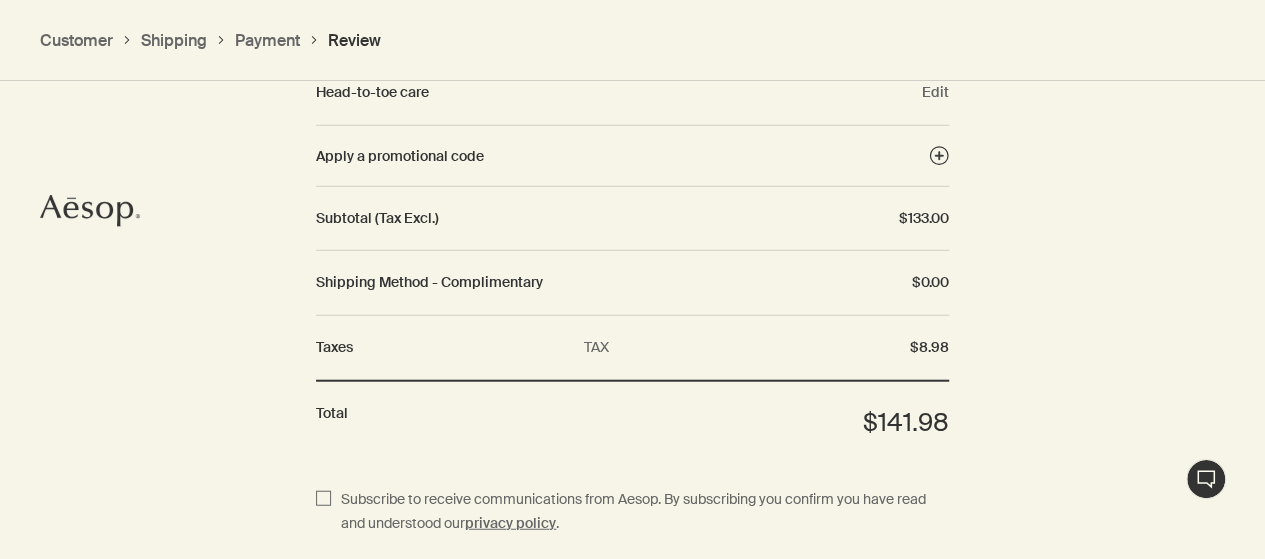 scroll, scrollTop: 2288, scrollLeft: 0, axis: vertical 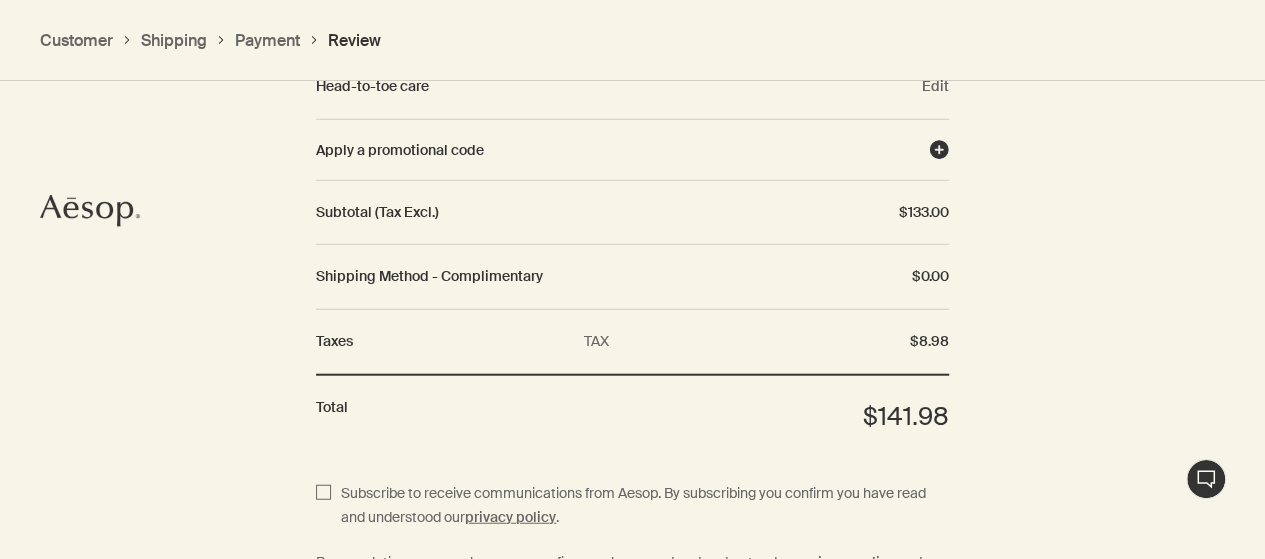 click 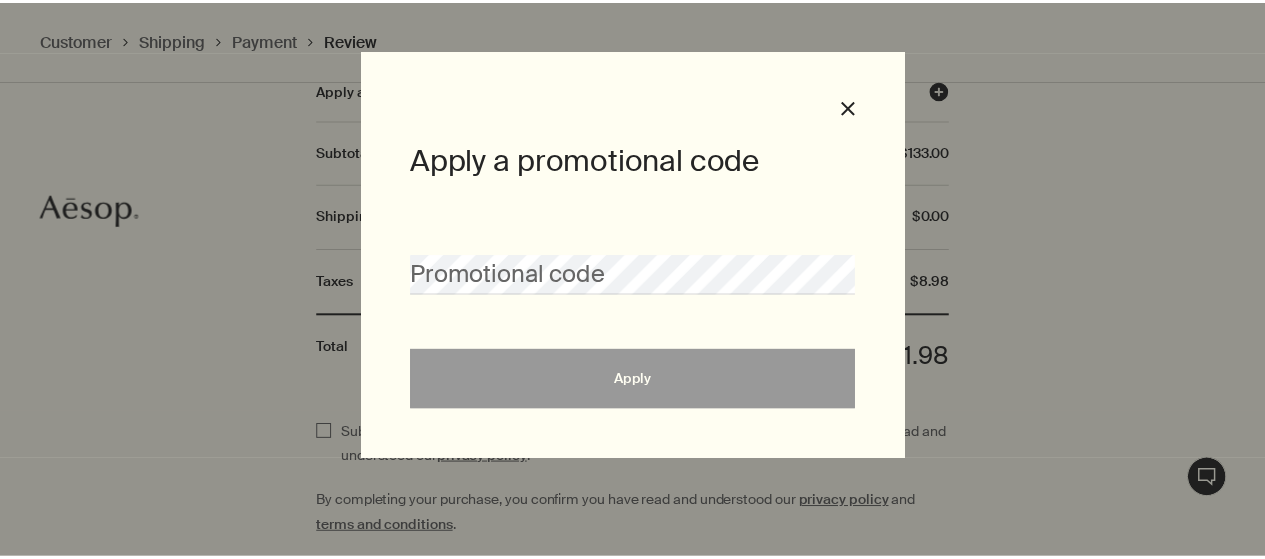 scroll, scrollTop: 2377, scrollLeft: 0, axis: vertical 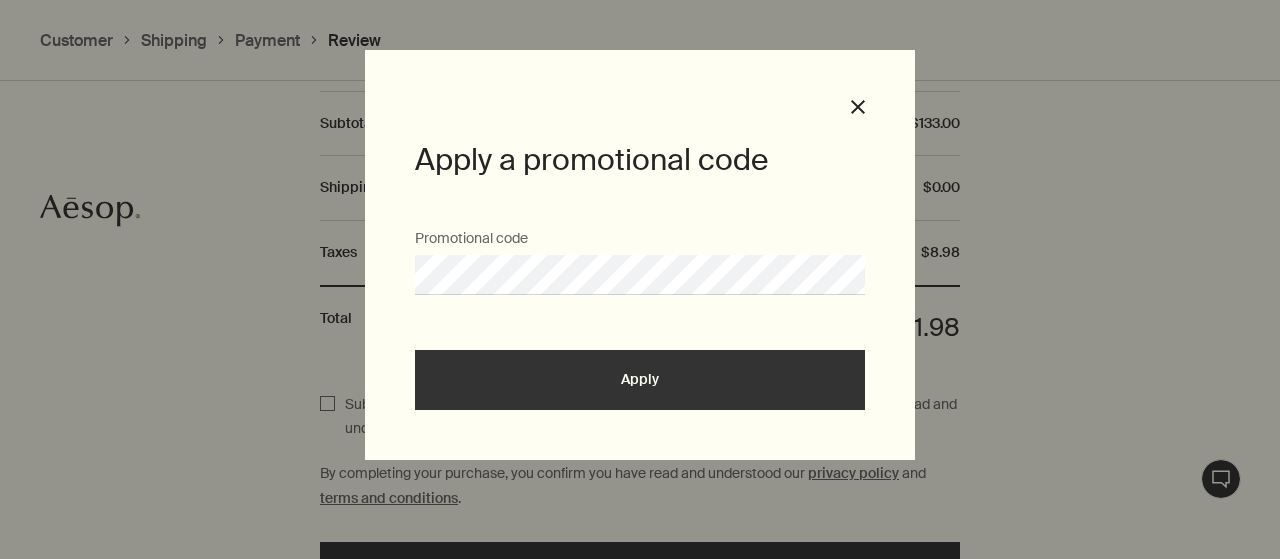 click on "Apply" at bounding box center [640, 380] 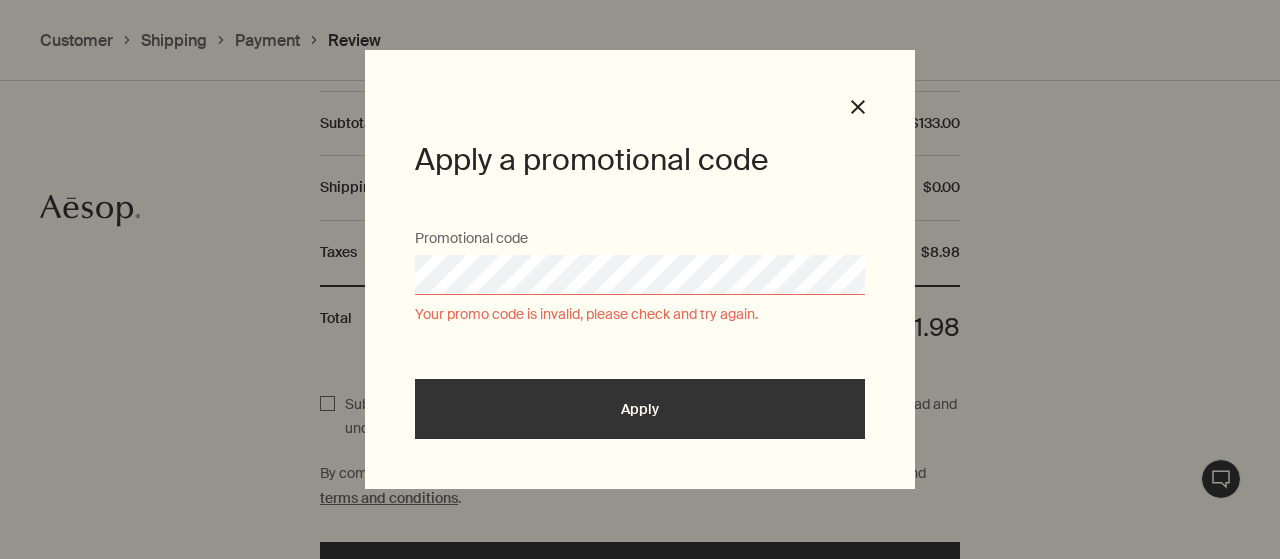 click on "Apply a promotional code Promotional code Your promo code is invalid, please check and try again. Apply Close" at bounding box center [640, 279] 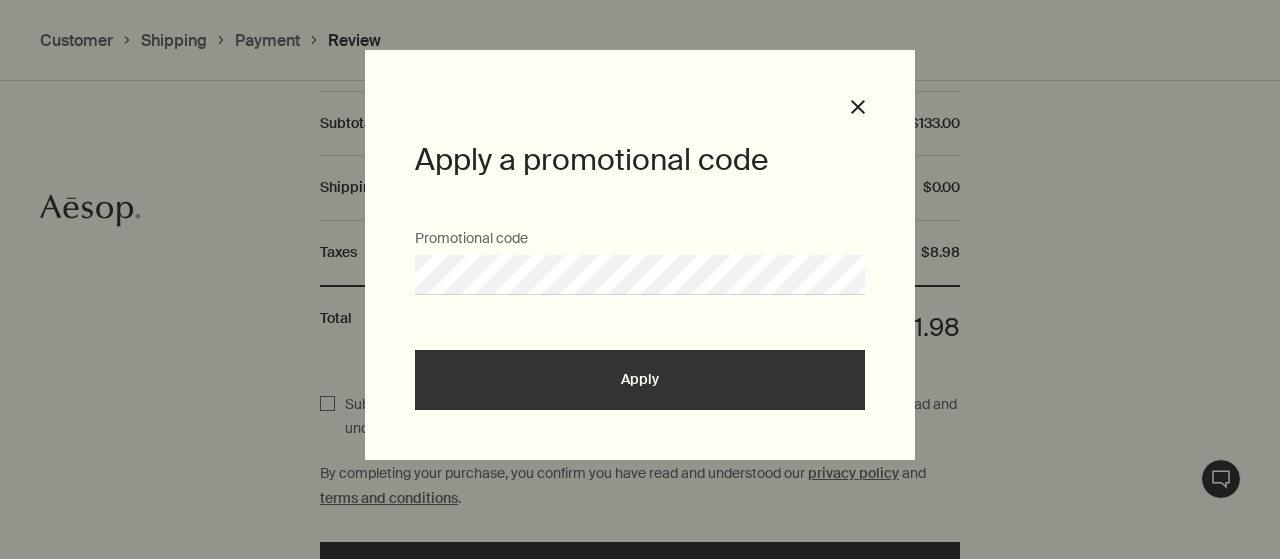 type 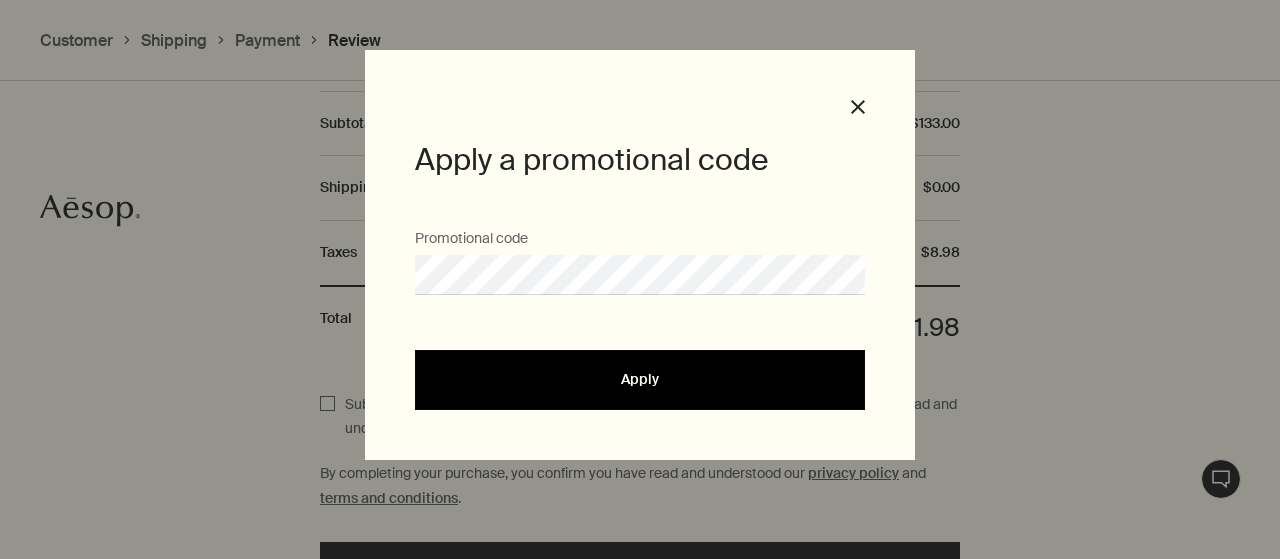 click on "Apply" at bounding box center (640, 380) 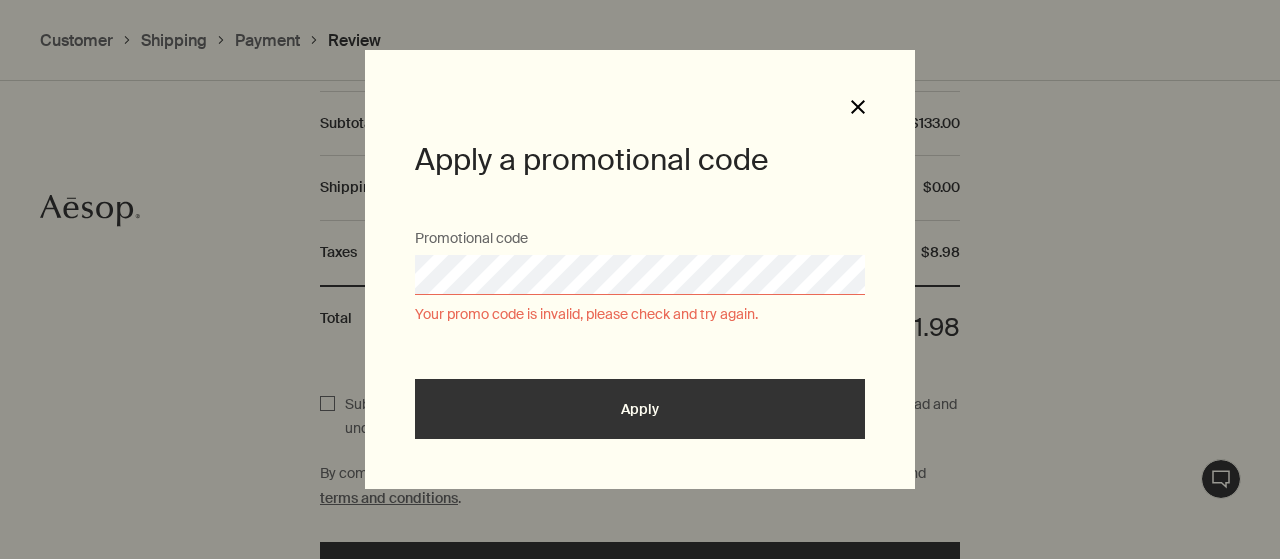 click 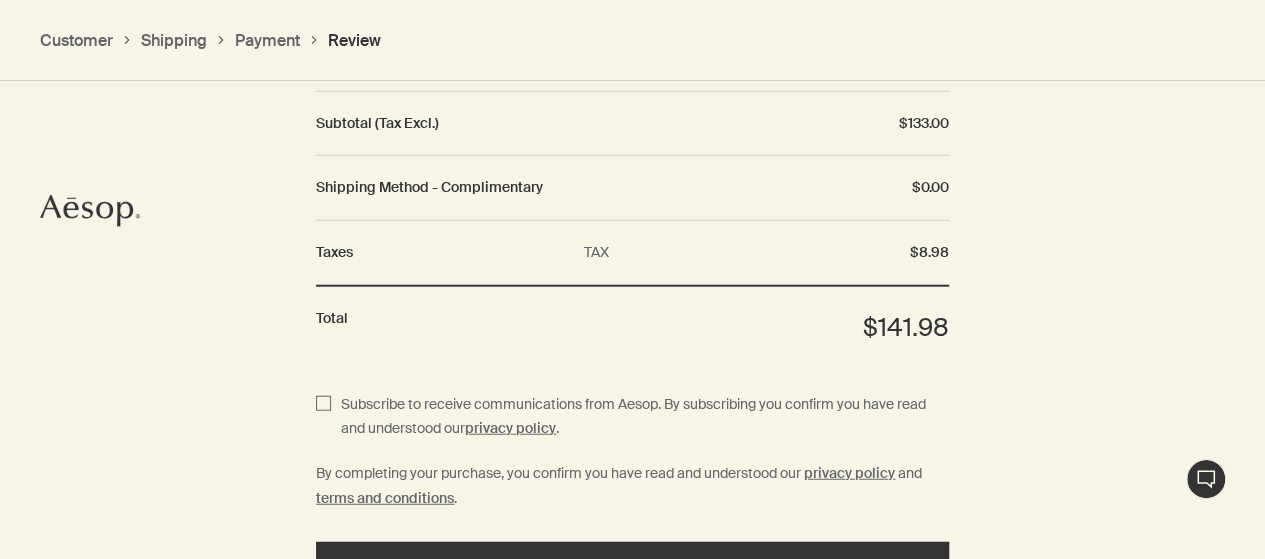 click at bounding box center (632, 279) 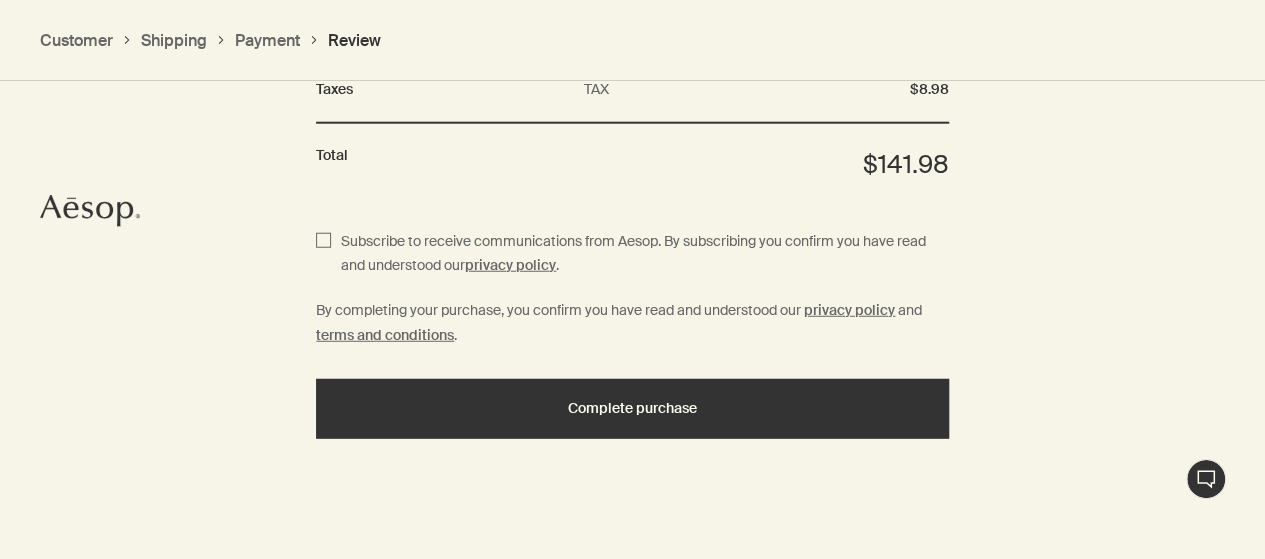 scroll, scrollTop: 2541, scrollLeft: 0, axis: vertical 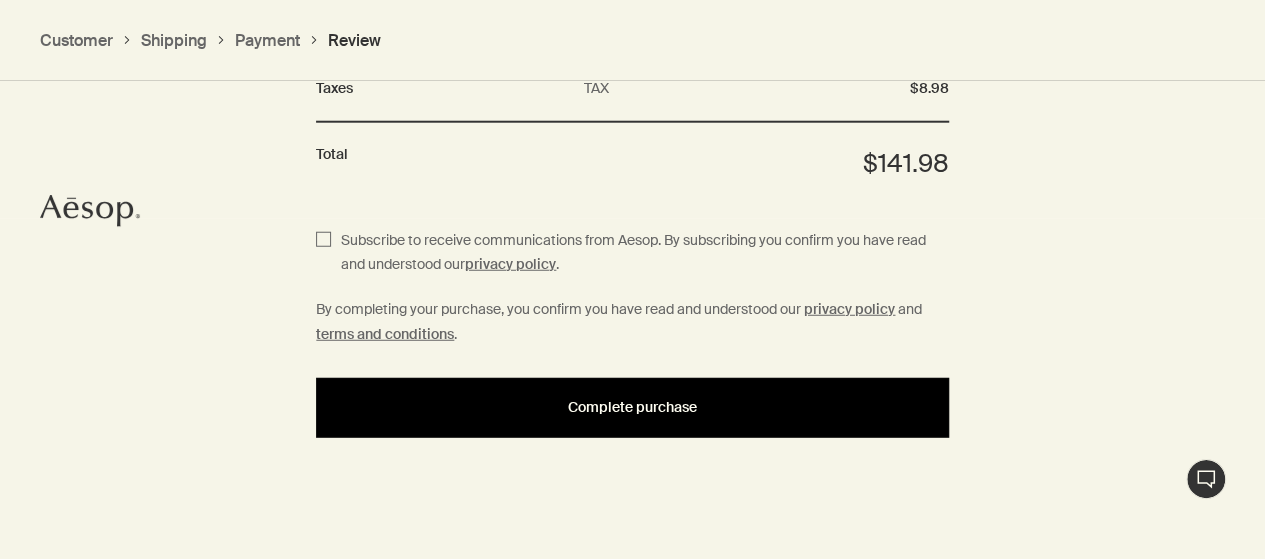 click on "Complete purchase" at bounding box center [632, 407] 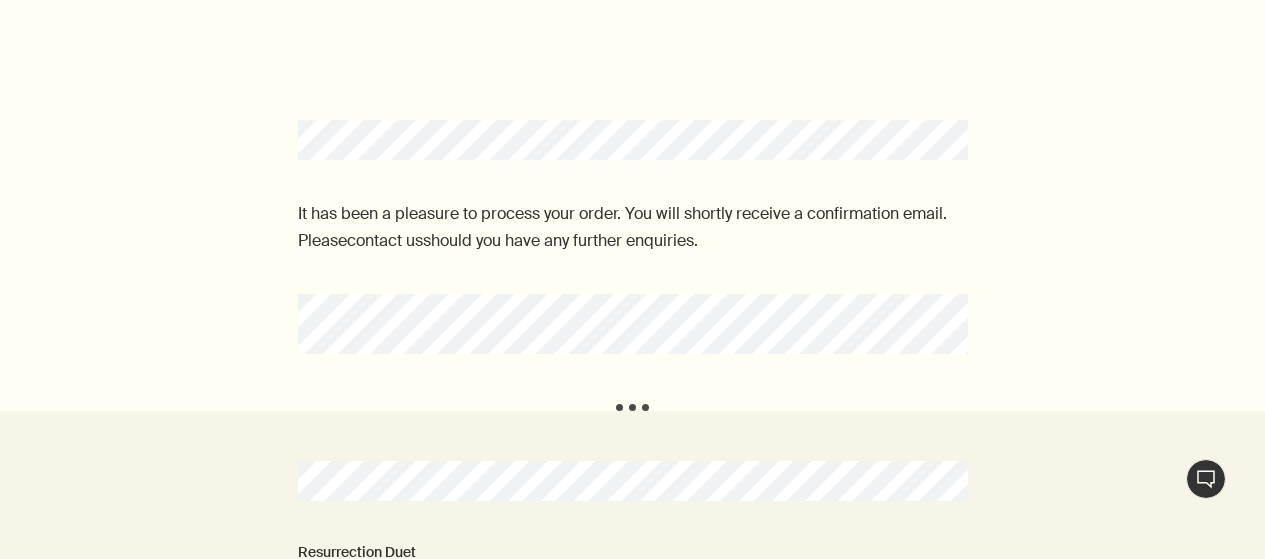 scroll, scrollTop: 0, scrollLeft: 0, axis: both 